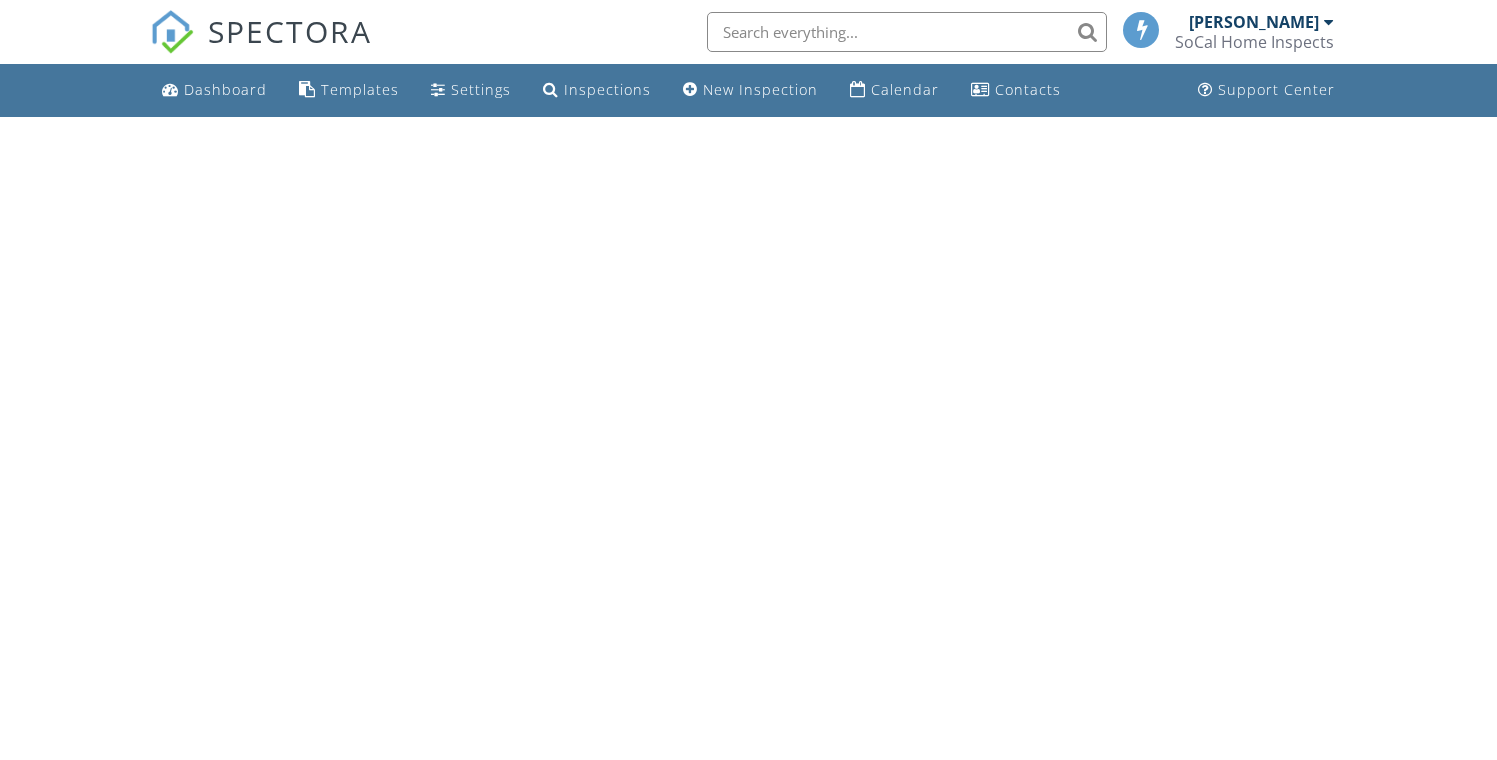 scroll, scrollTop: 0, scrollLeft: 0, axis: both 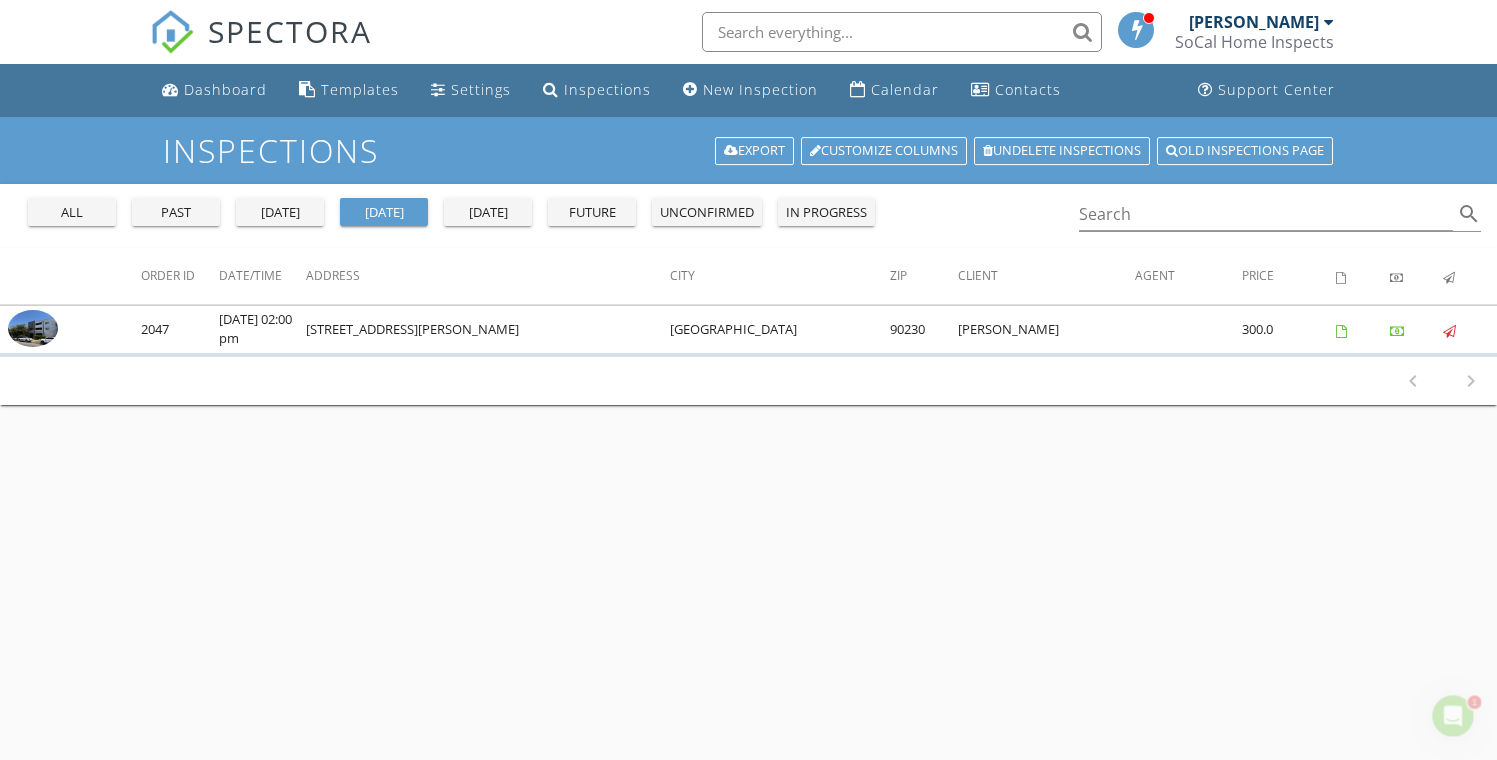 click on "all" at bounding box center (72, 213) 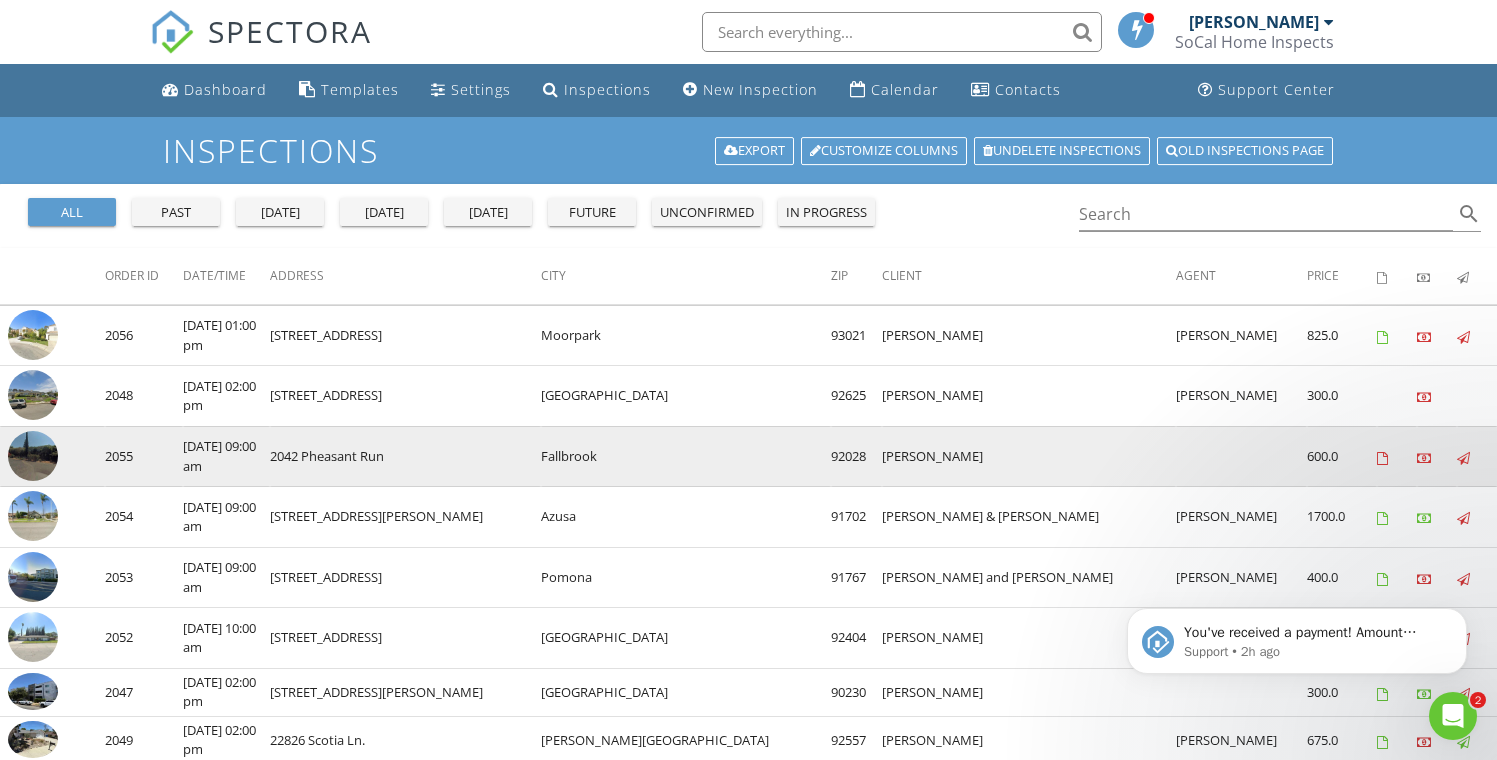 scroll, scrollTop: 0, scrollLeft: 0, axis: both 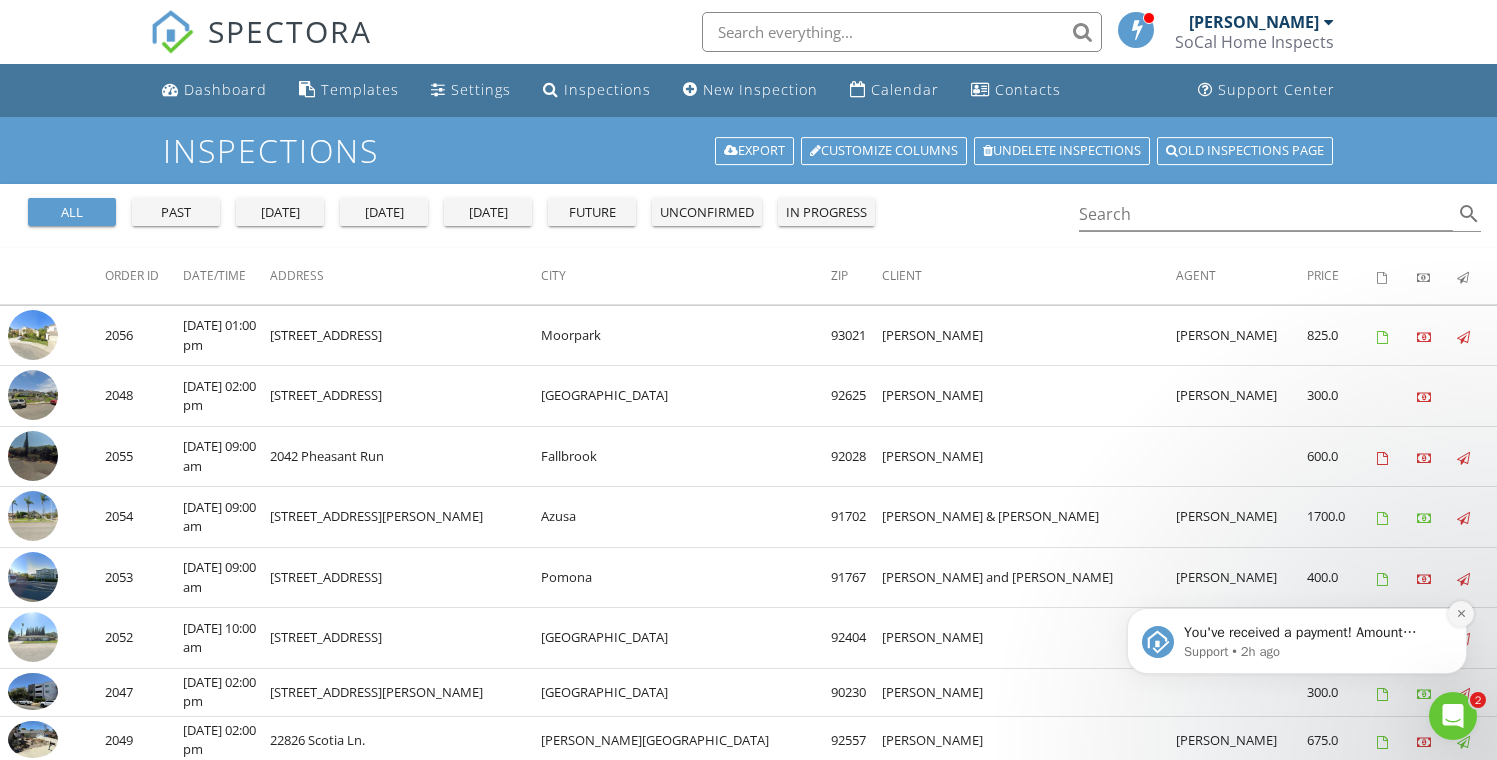 click 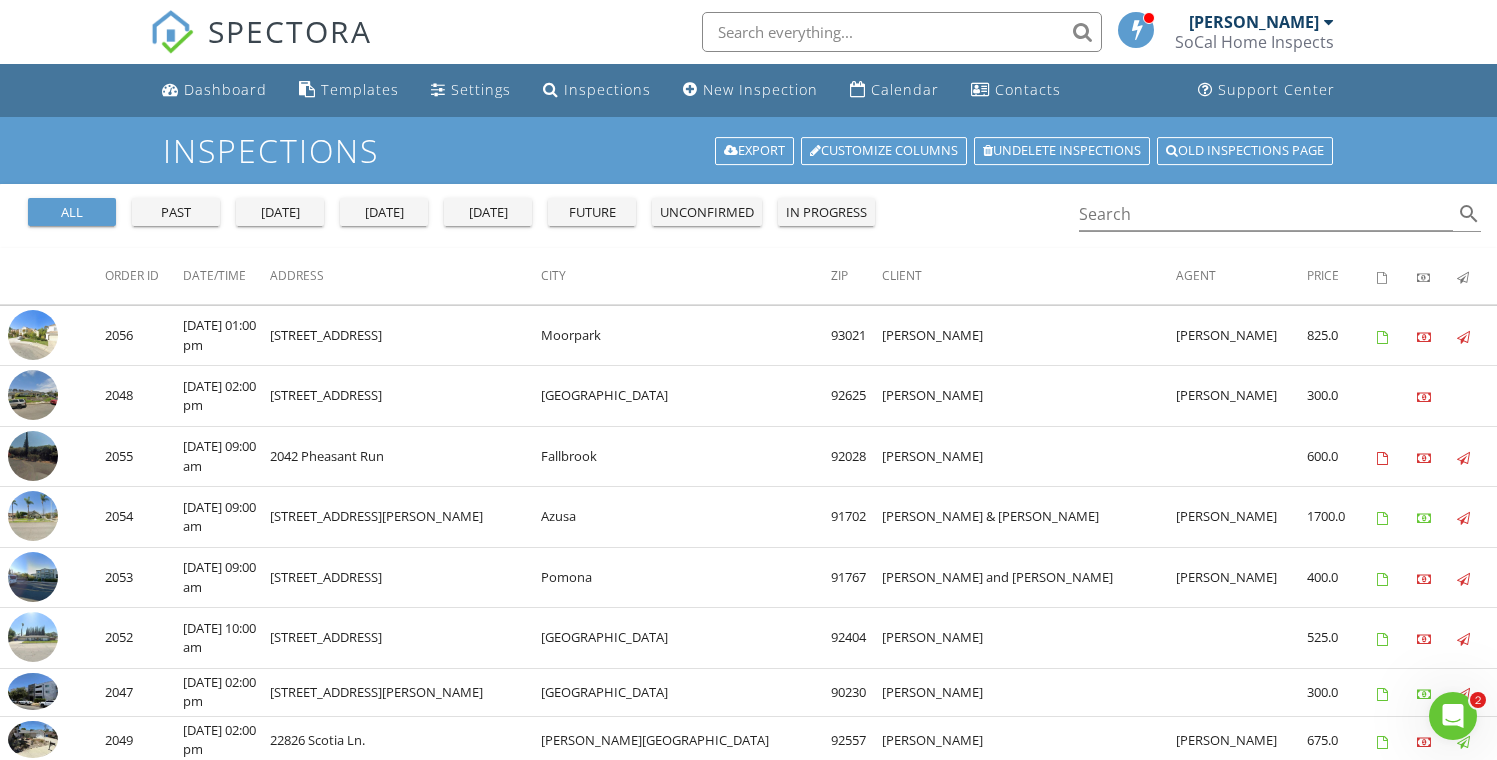 click 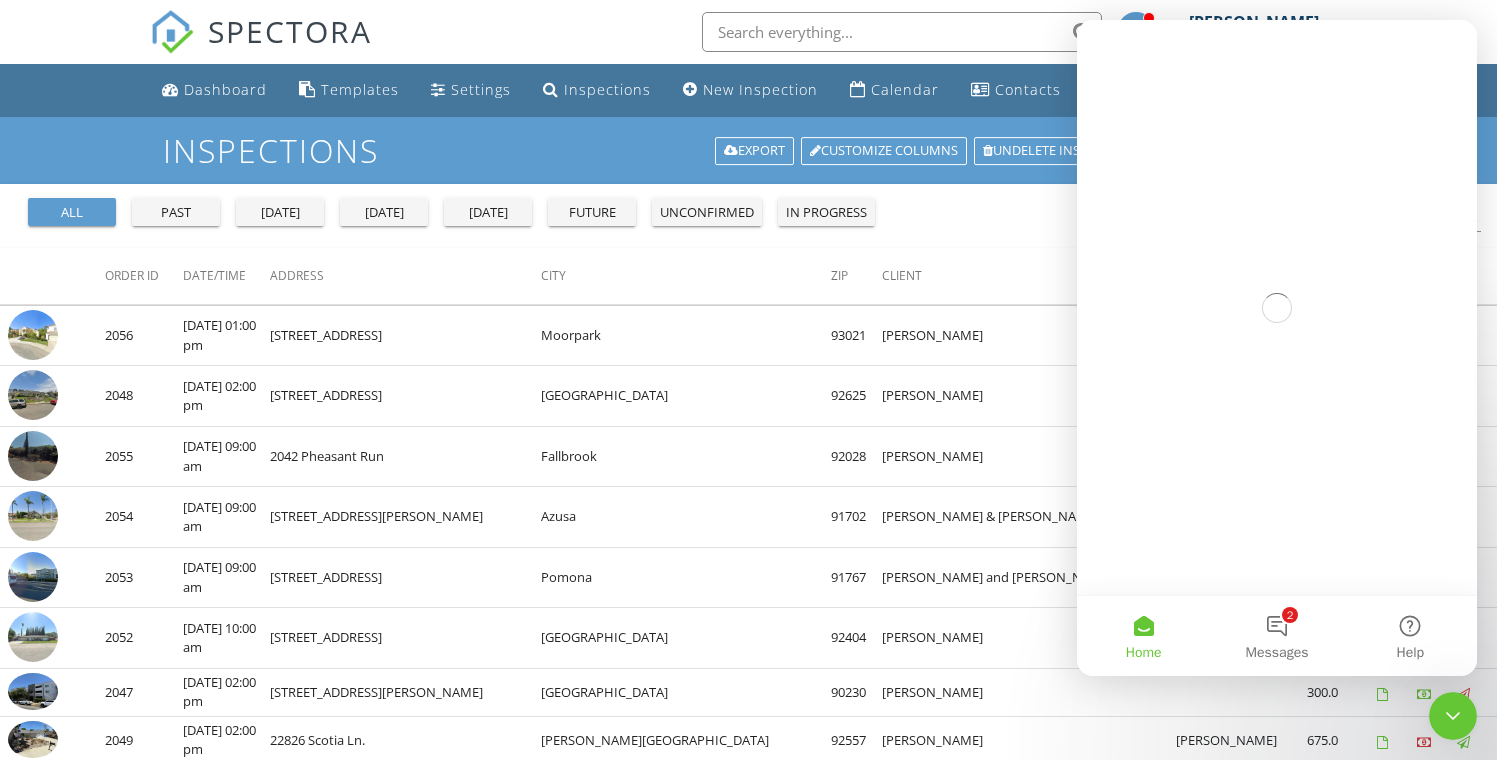 scroll, scrollTop: 0, scrollLeft: 0, axis: both 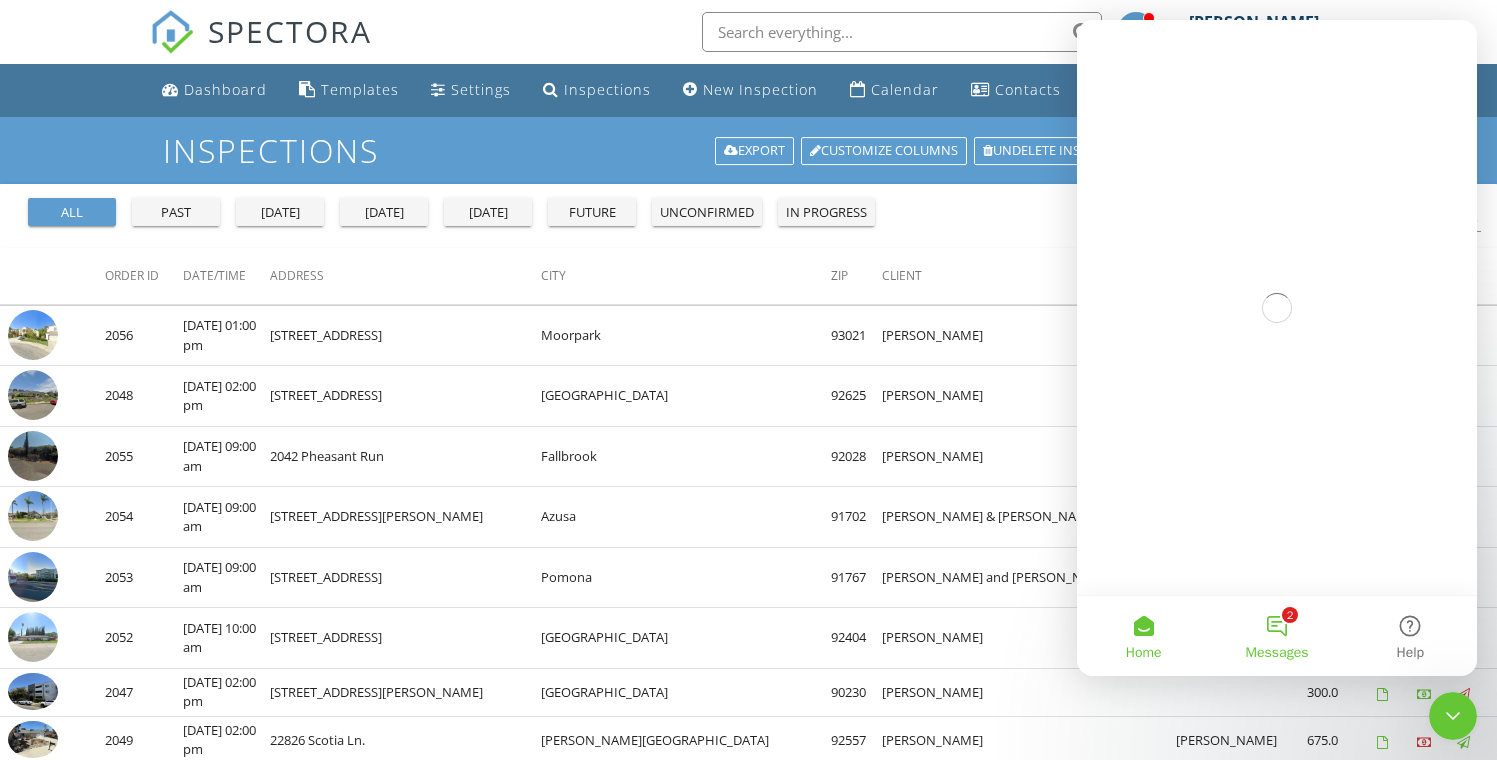 click on "2 Messages" at bounding box center (1276, 636) 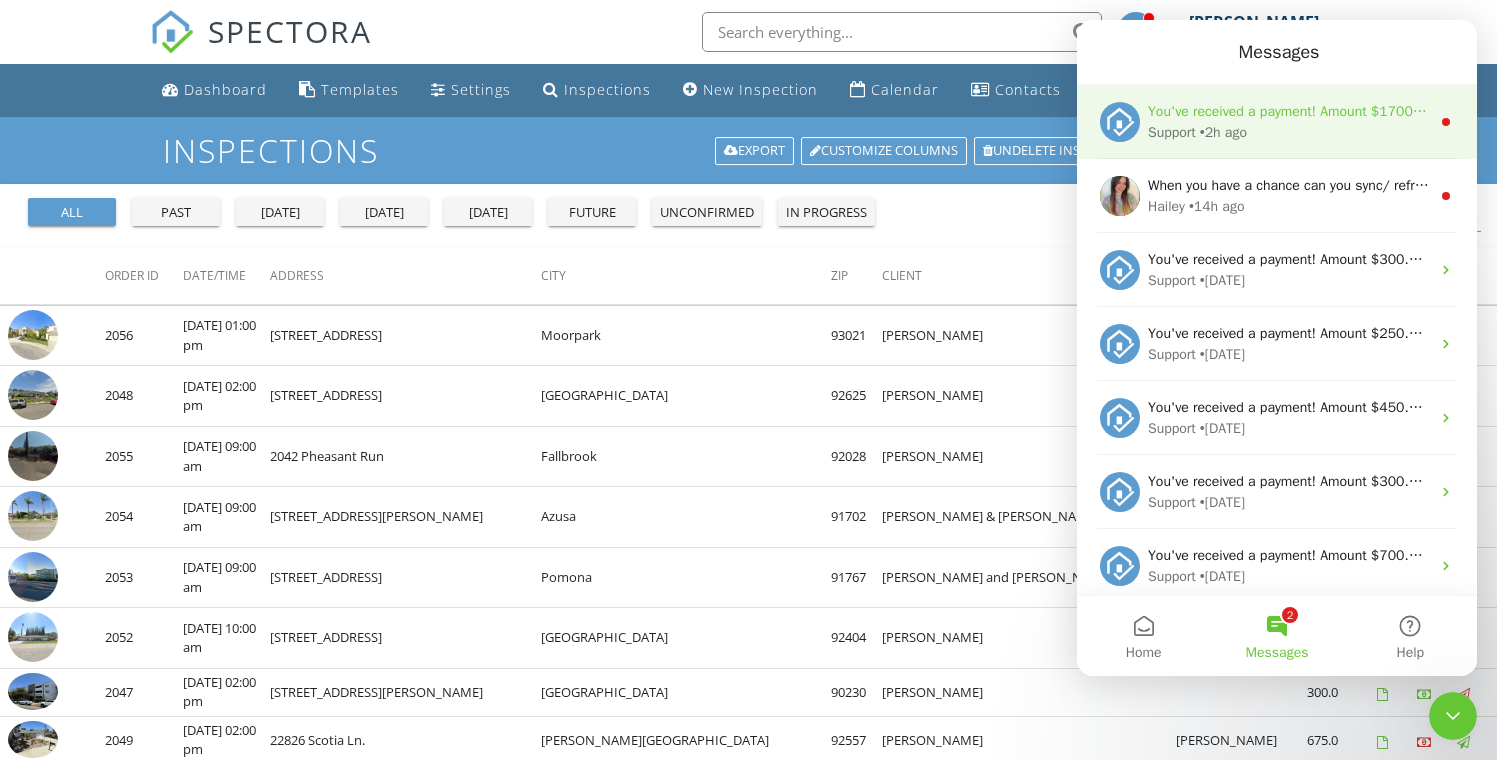 click on "You've received a payment!  Amount  $1700.00  Fee  $3.99  Net  $1696.01  Transaction #  xckVgFhN3gOkkDIcT9wcShu06iNZY  Inspection  917 N. Dalton Ave., Azusa, CA 91702" at bounding box center [1674, 111] 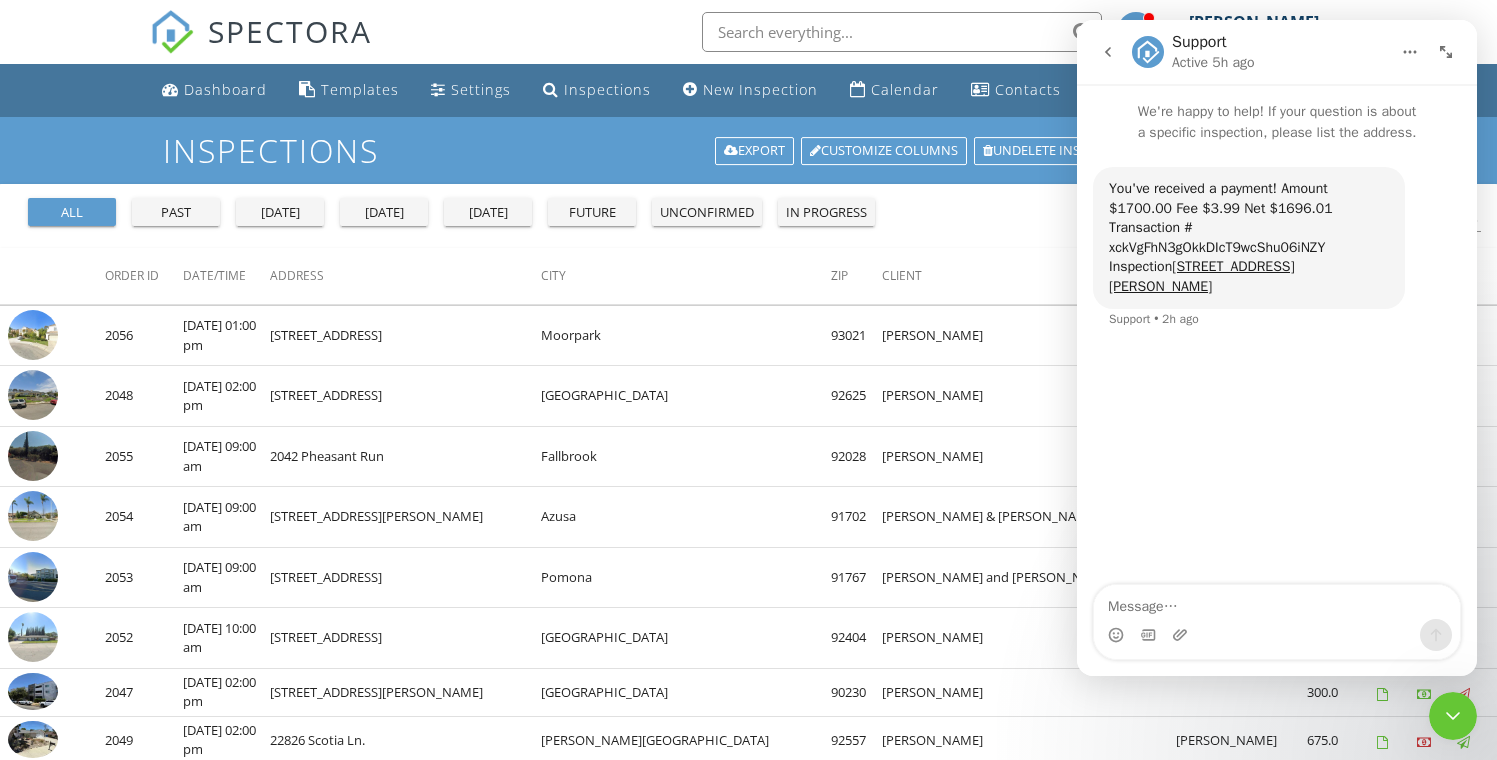 click 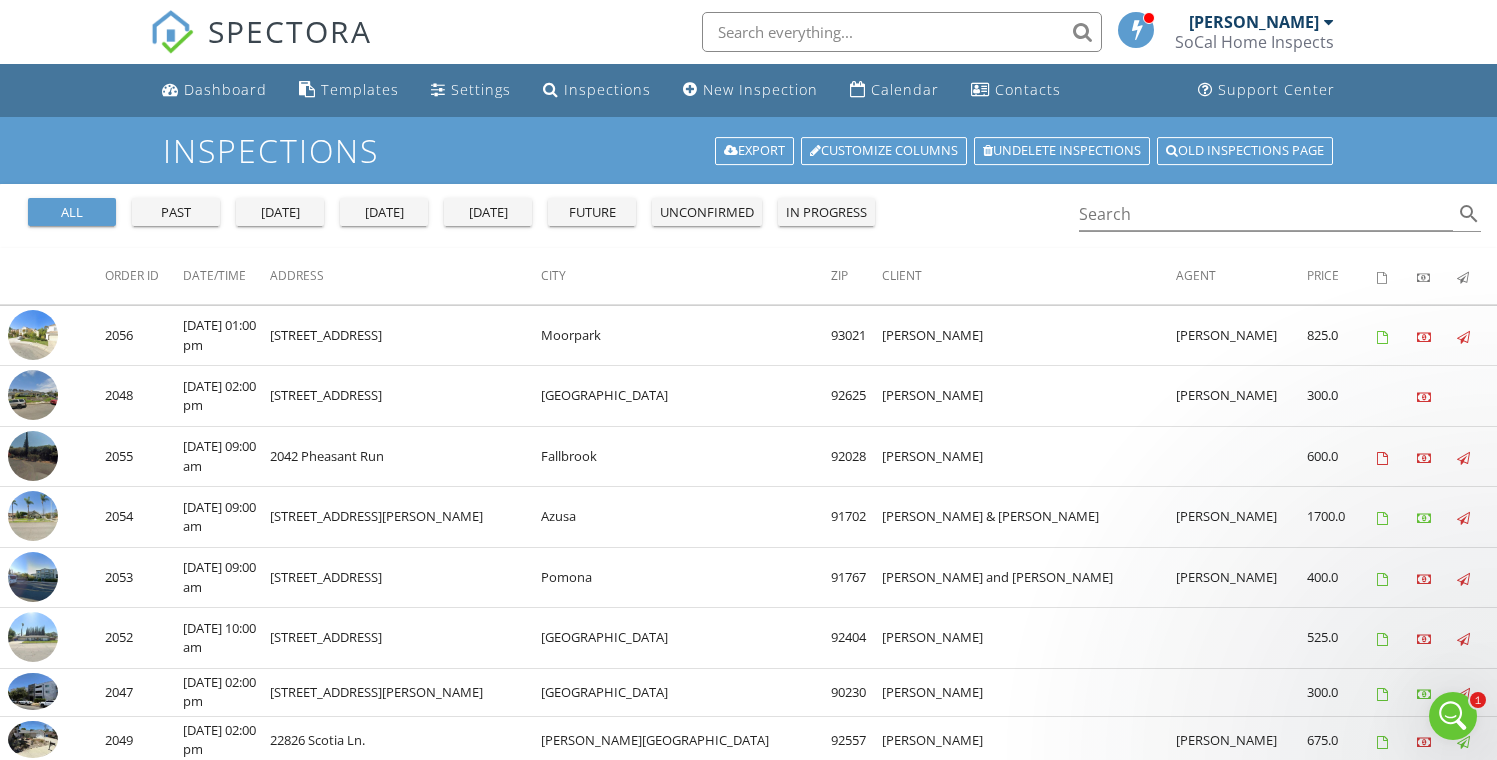 scroll, scrollTop: 0, scrollLeft: 0, axis: both 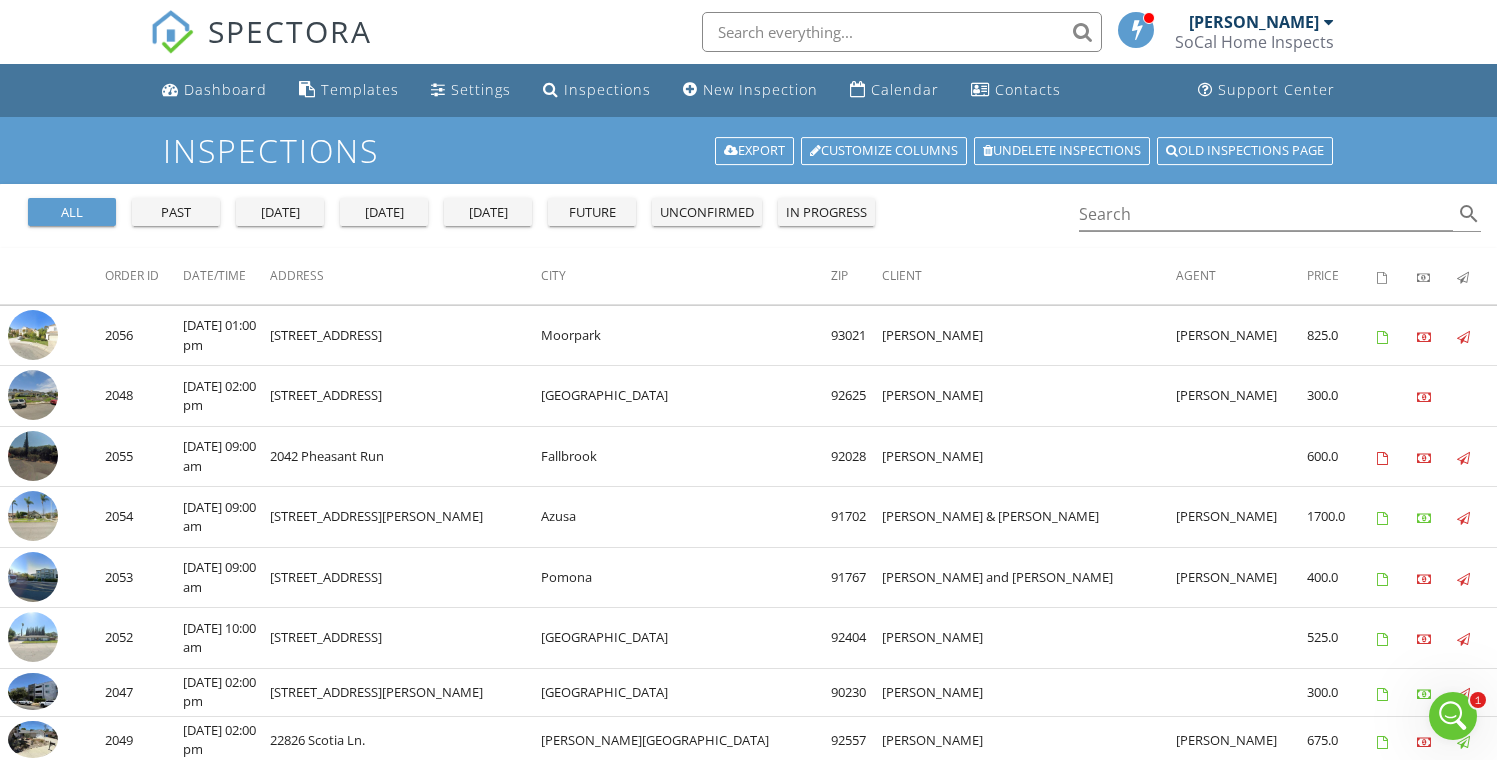 click 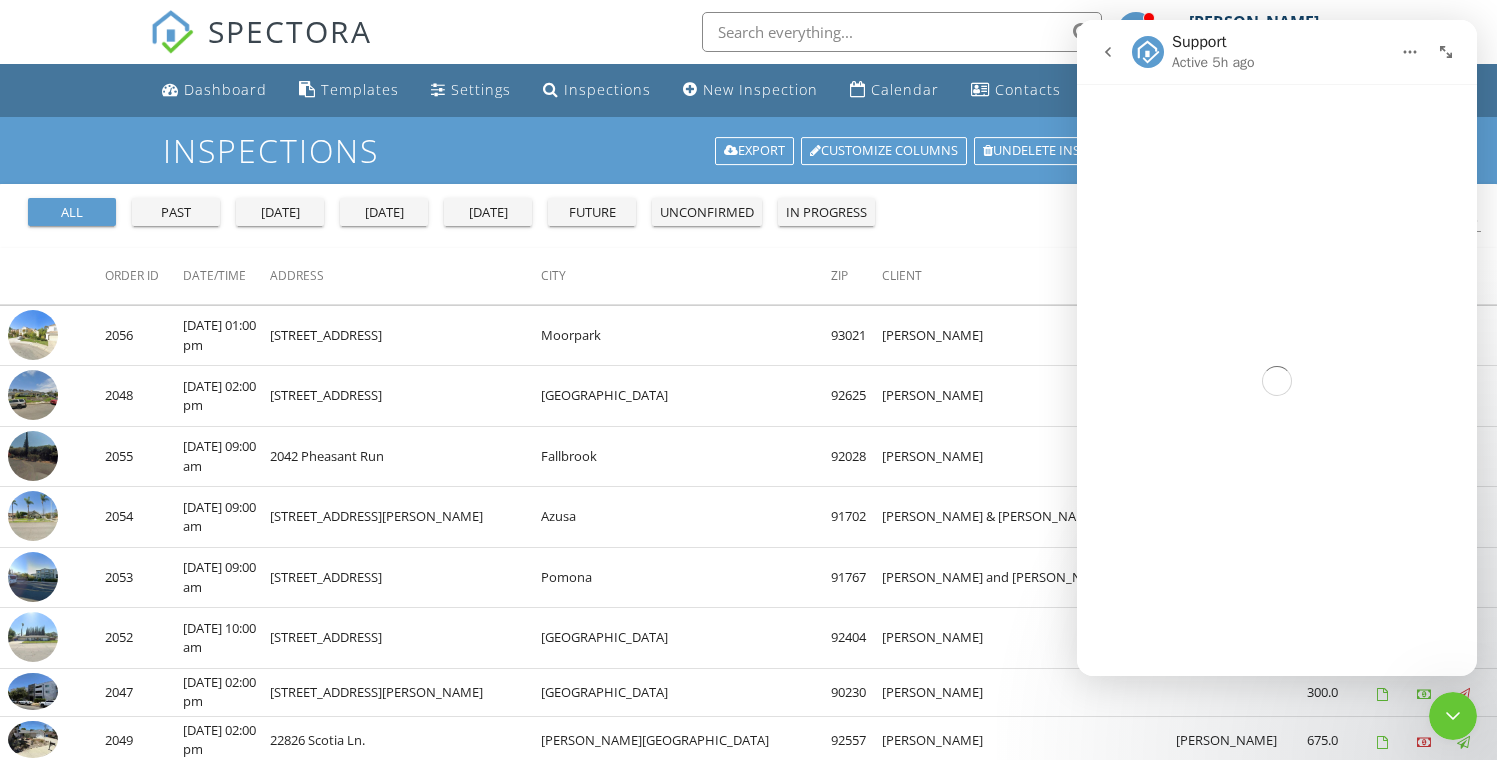 click 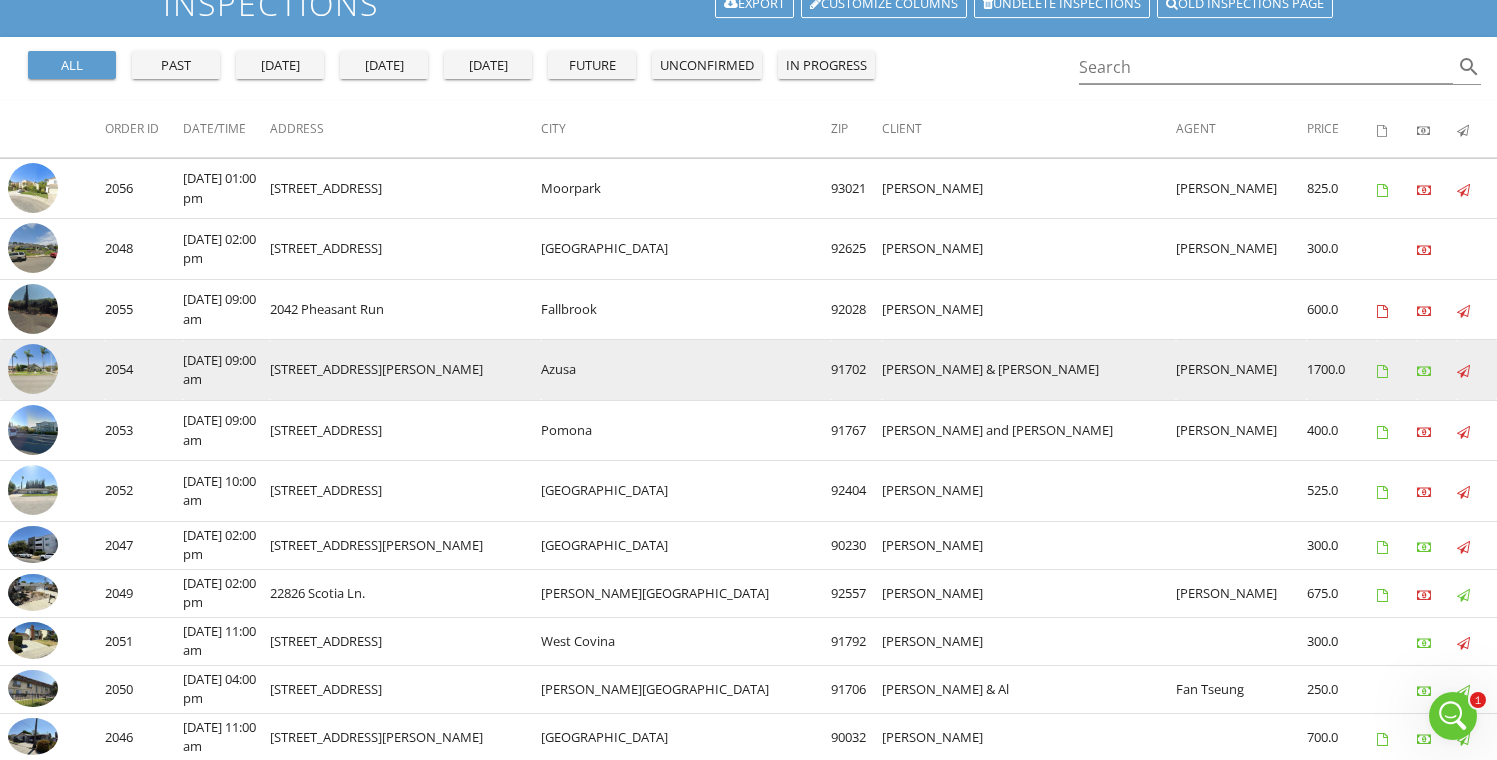 scroll, scrollTop: 156, scrollLeft: 0, axis: vertical 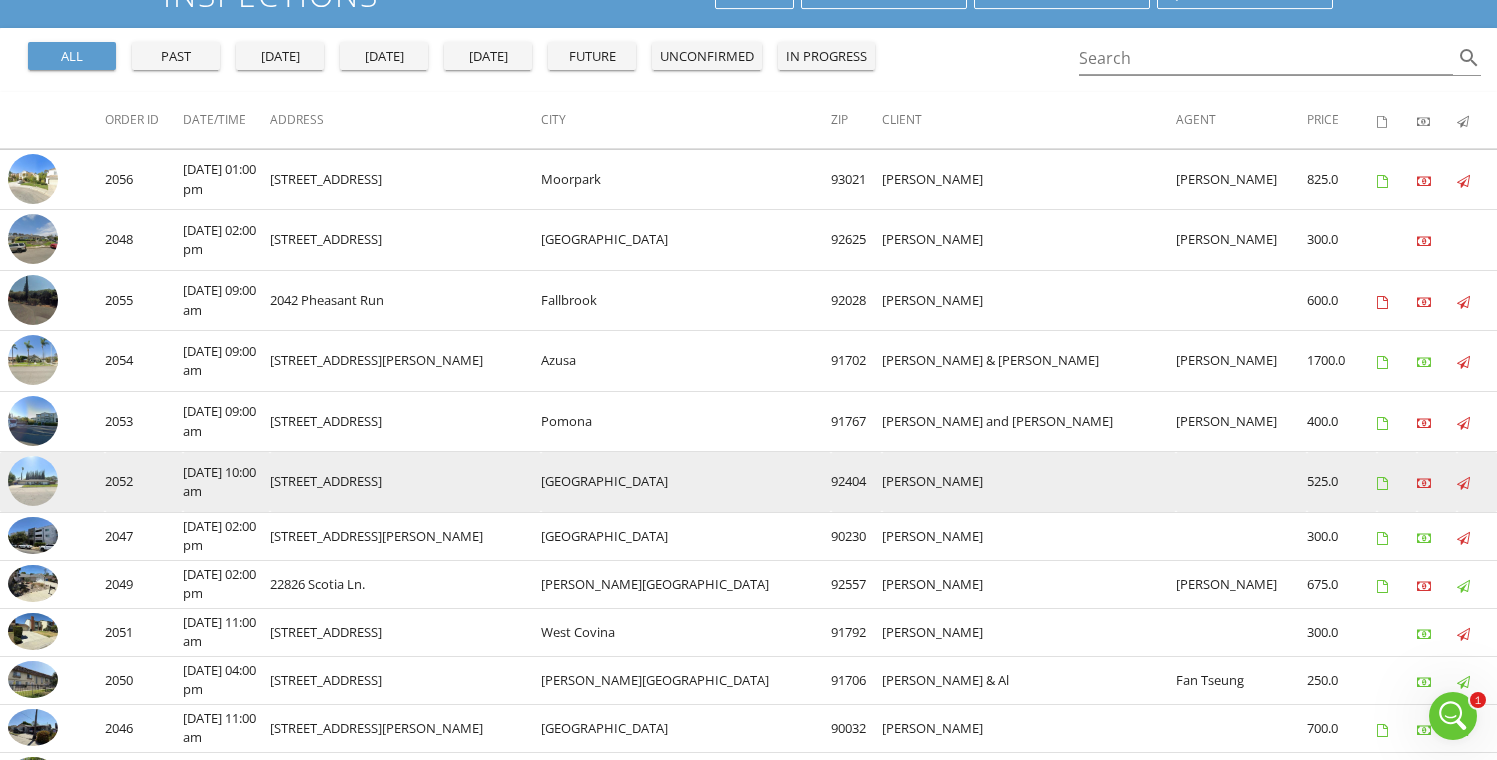 click at bounding box center (33, 481) 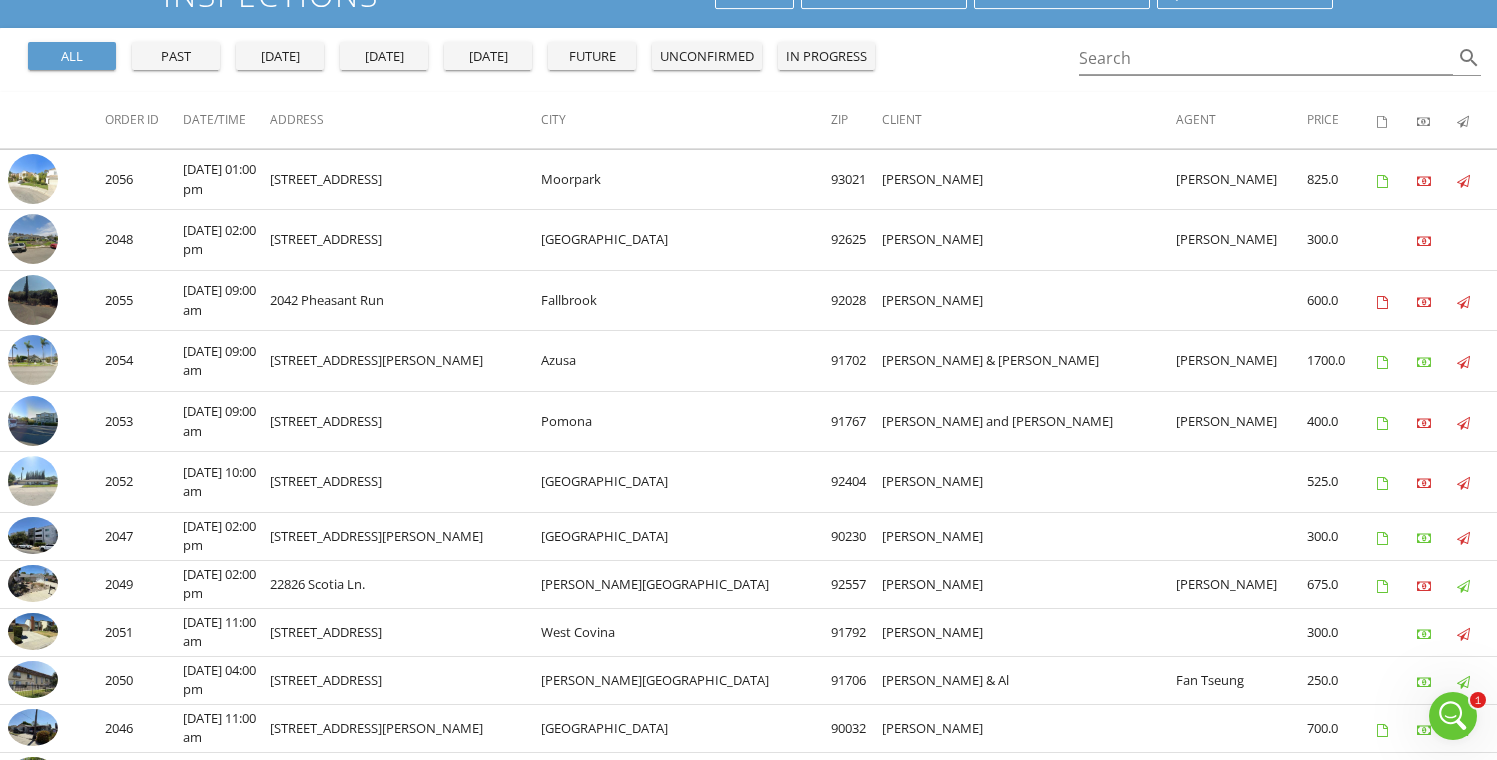 click 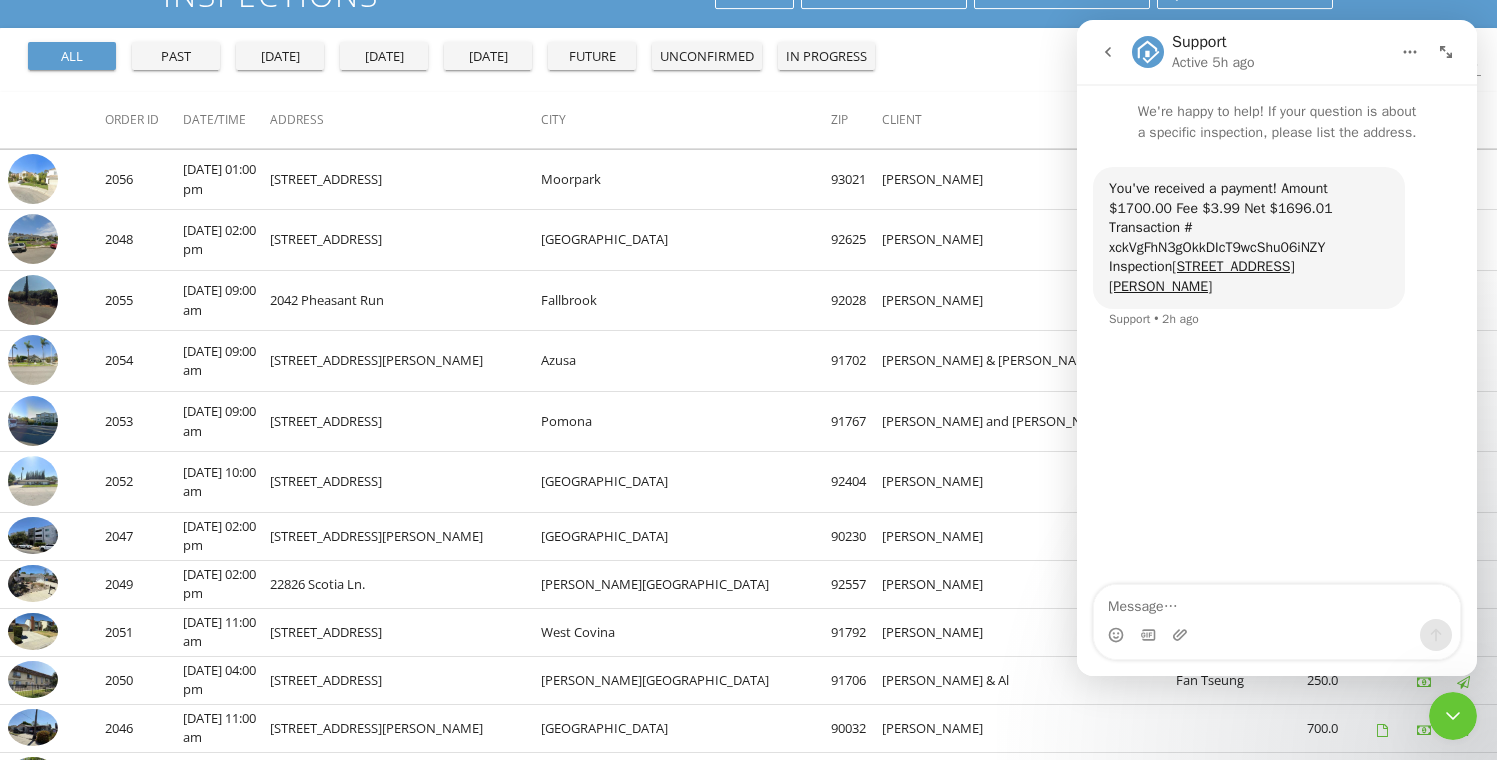 click at bounding box center (1108, 52) 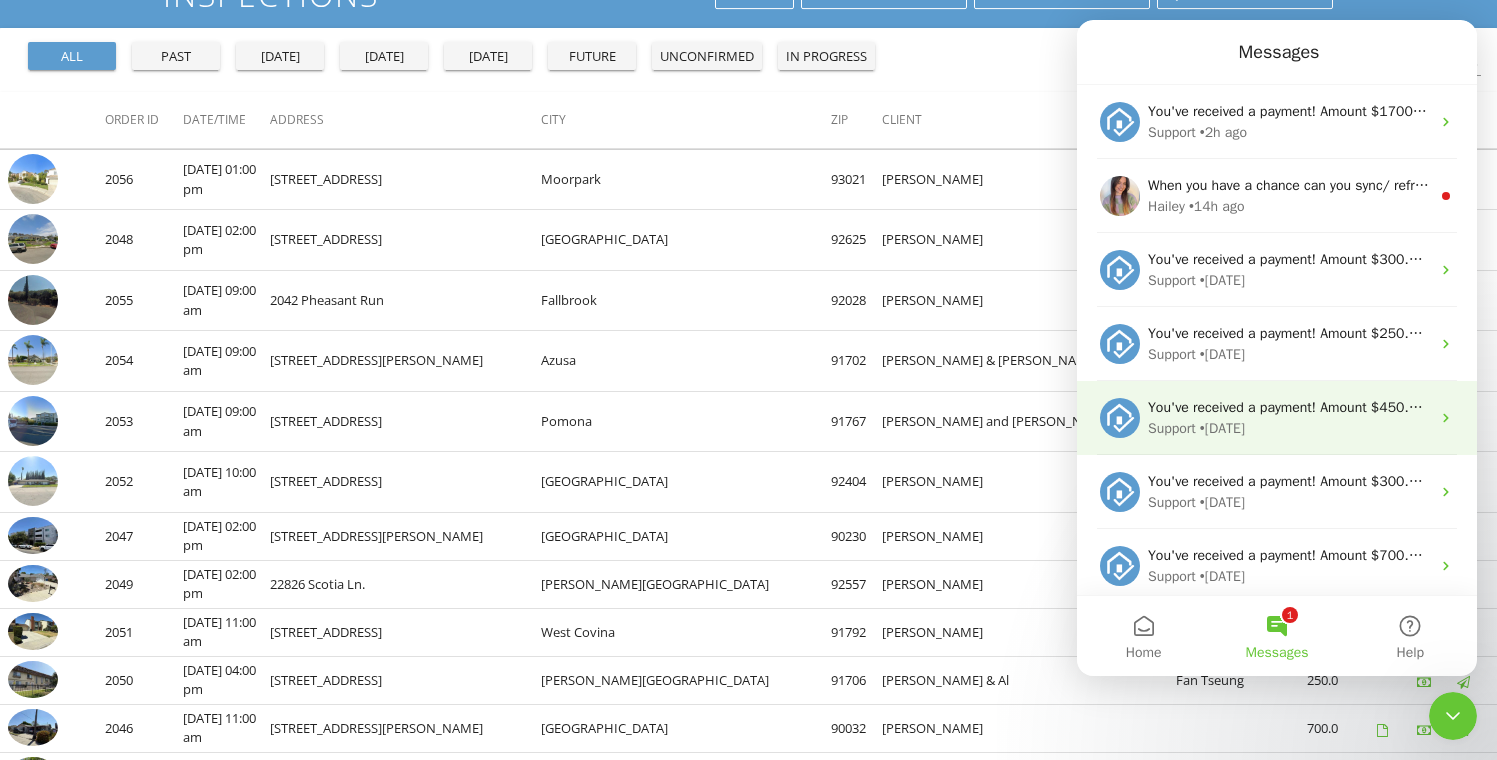 scroll, scrollTop: 0, scrollLeft: 0, axis: both 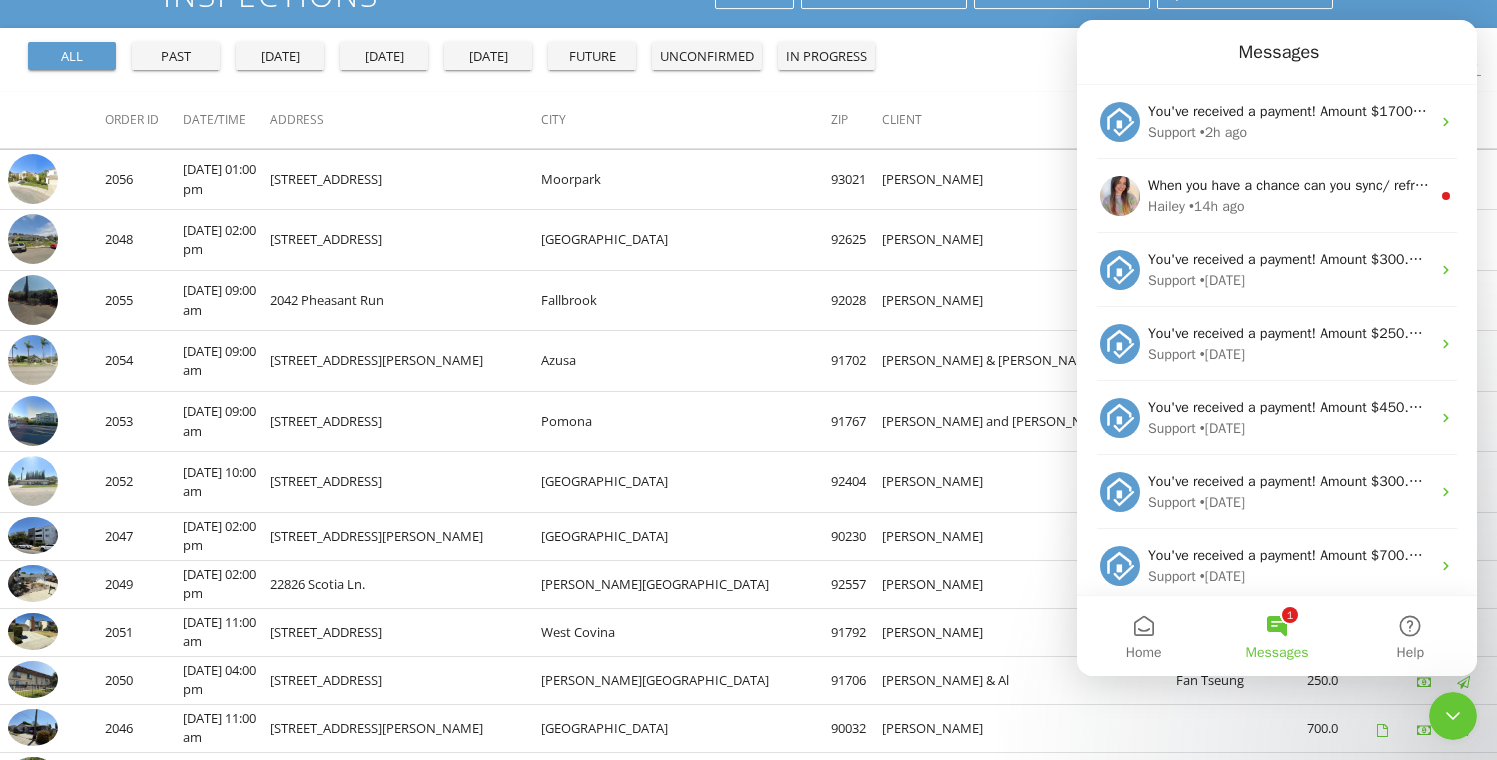 click on "1 Messages" at bounding box center (1276, 636) 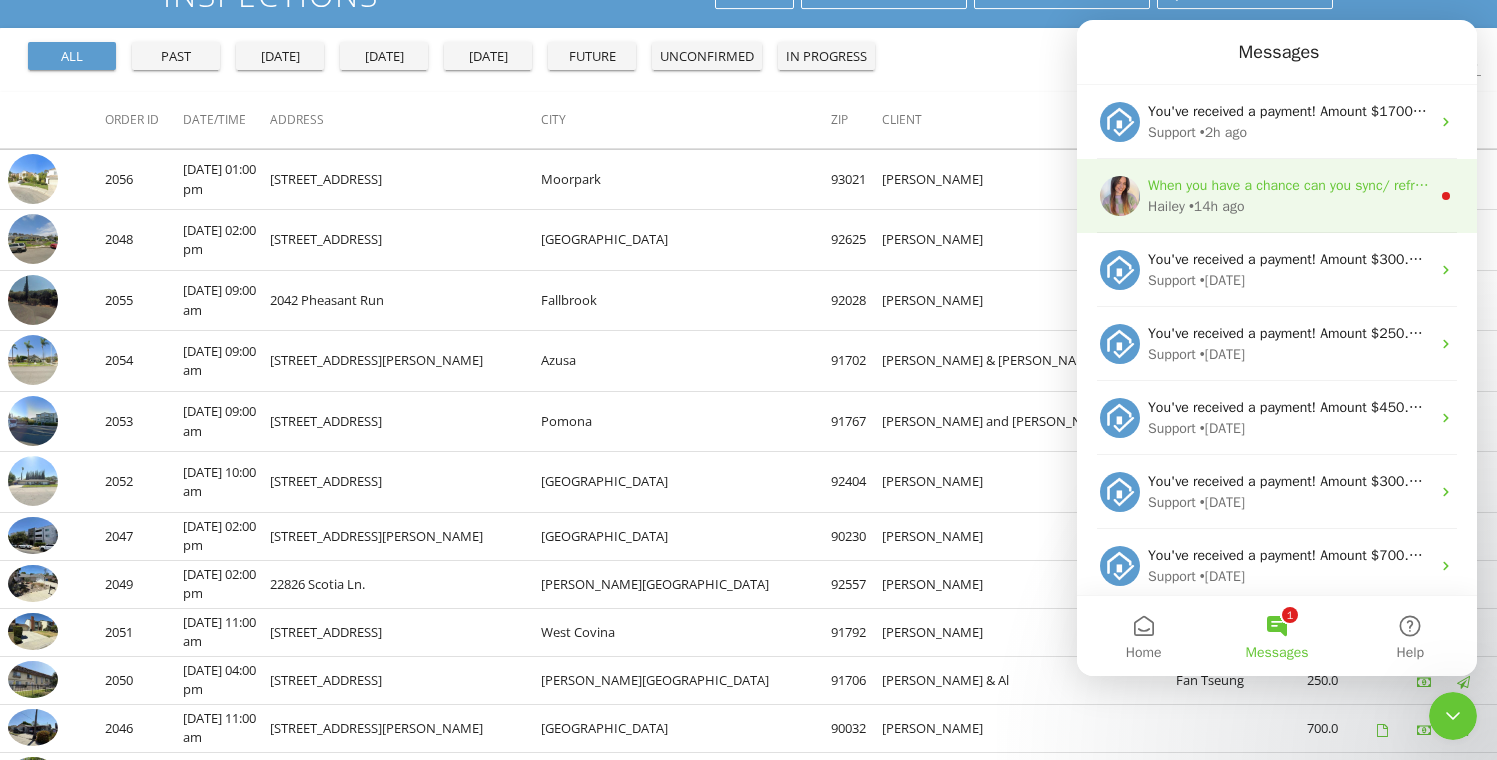 click on "•  14h ago" at bounding box center (1217, 206) 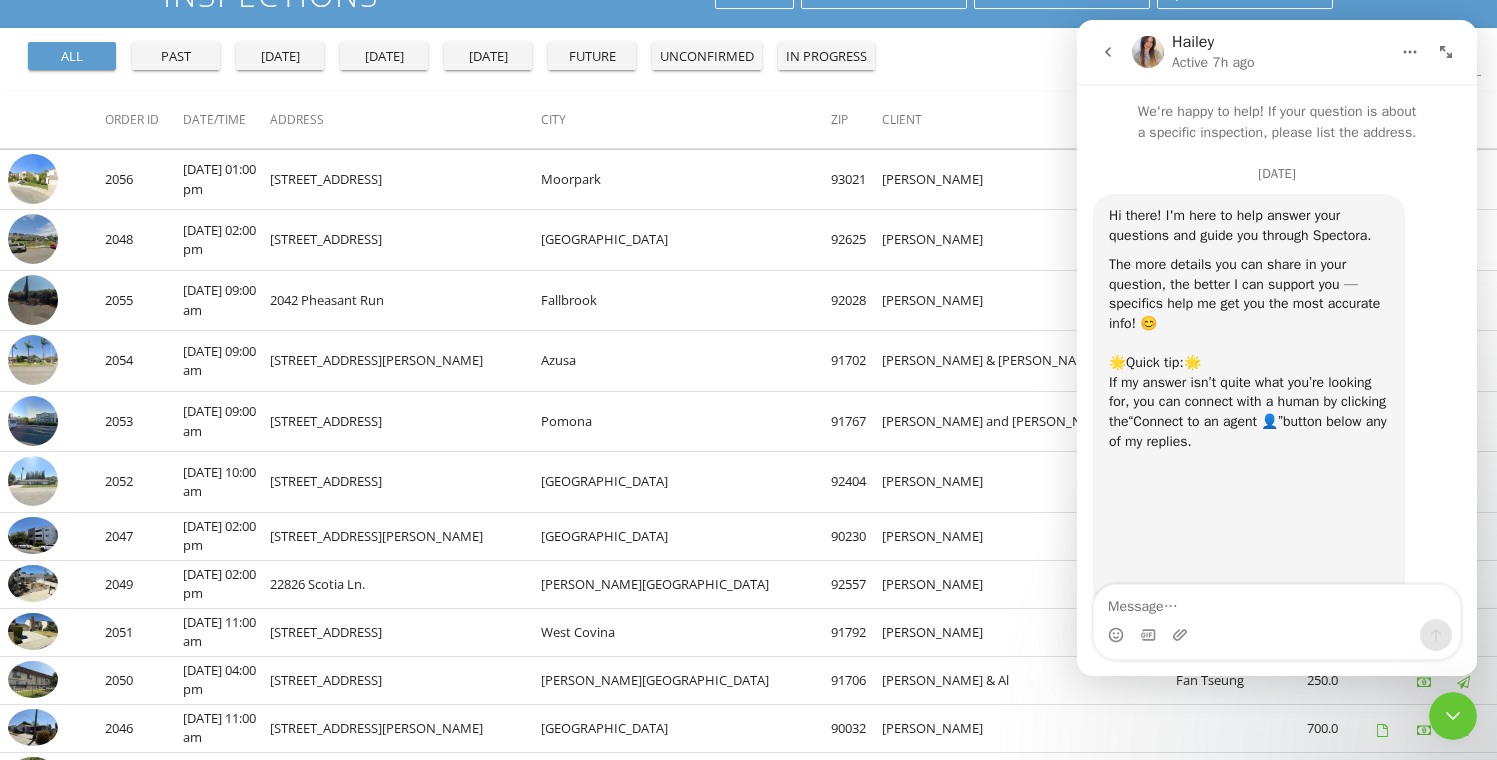 scroll, scrollTop: 3, scrollLeft: 0, axis: vertical 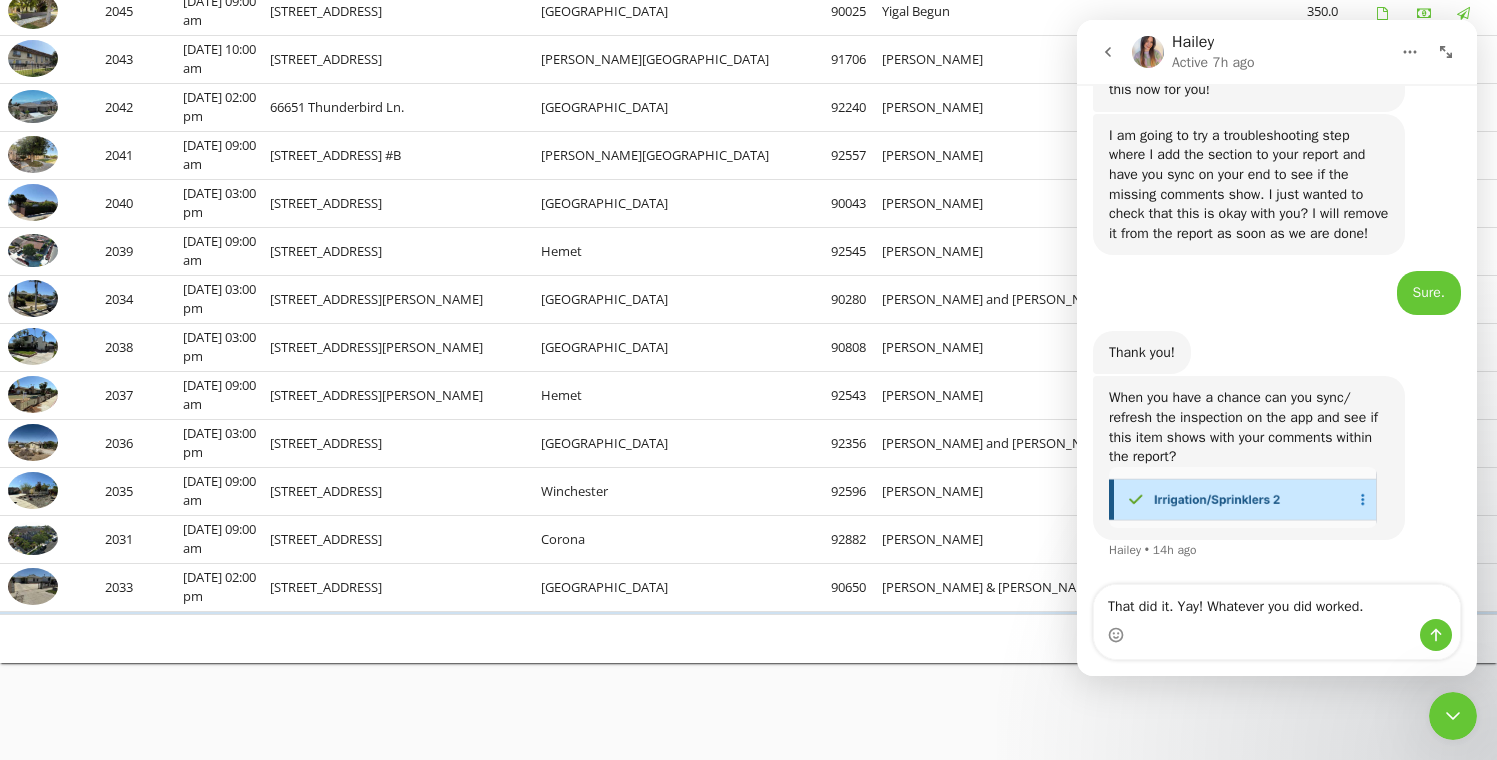 type on "That did it. Yay! Whatever you did worked." 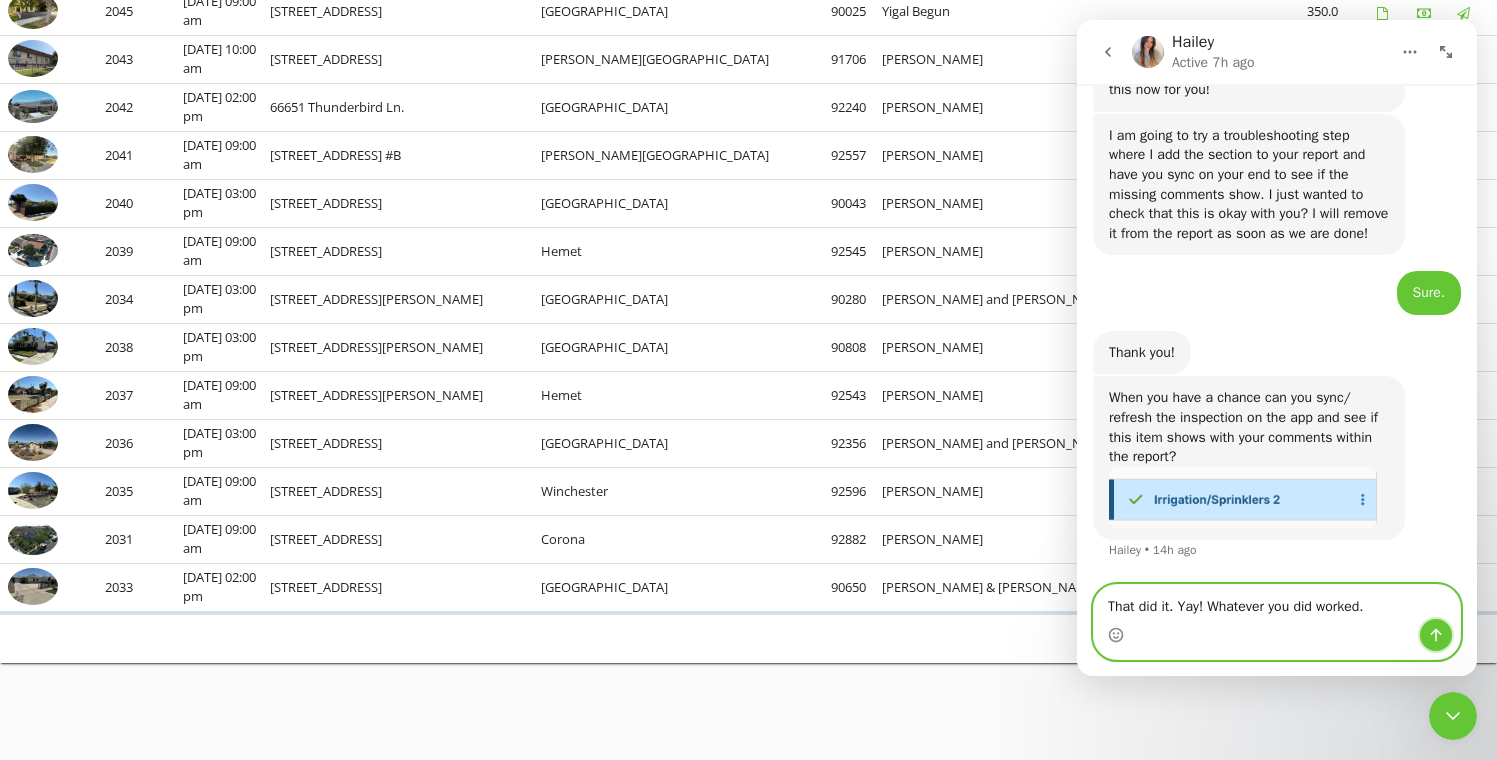 click 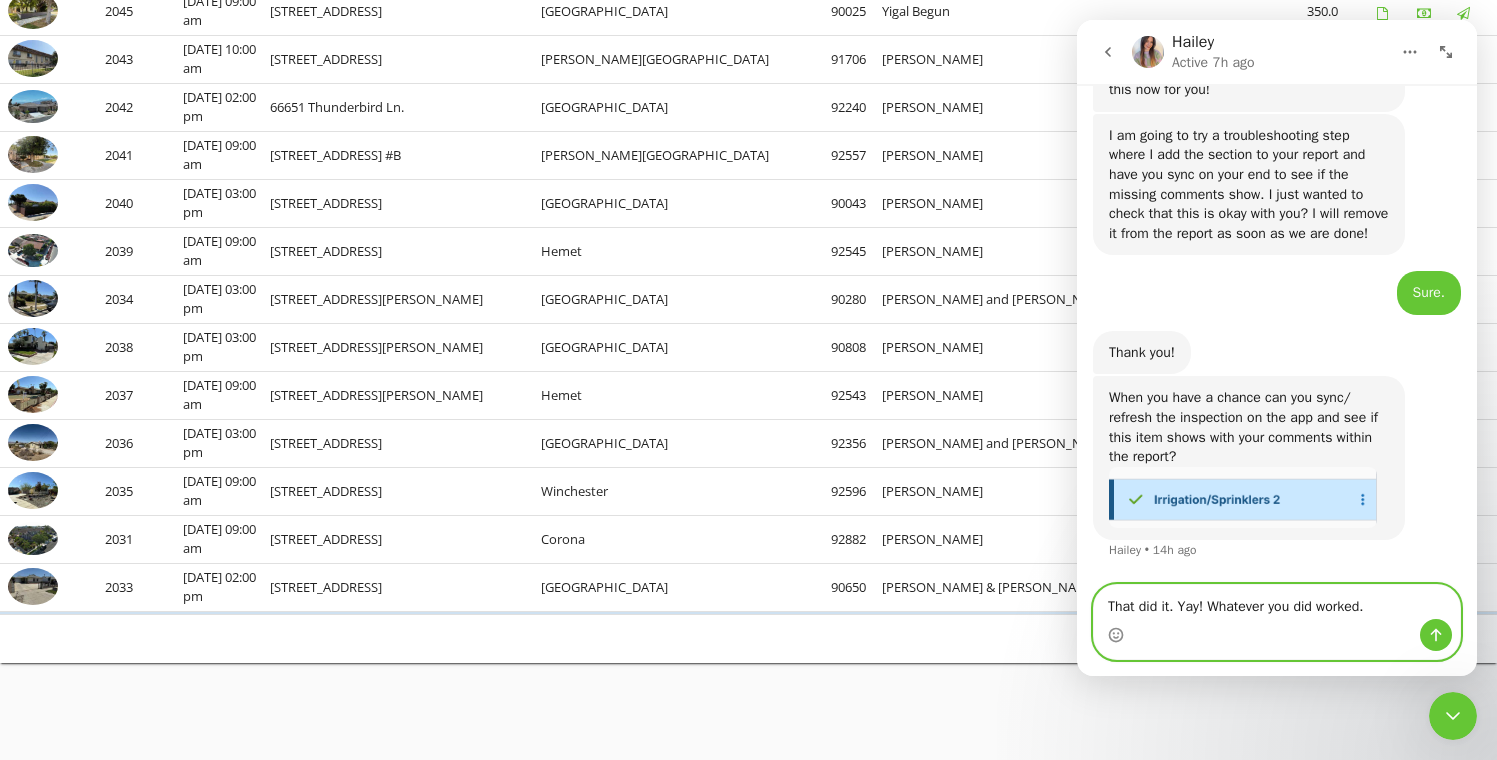 type 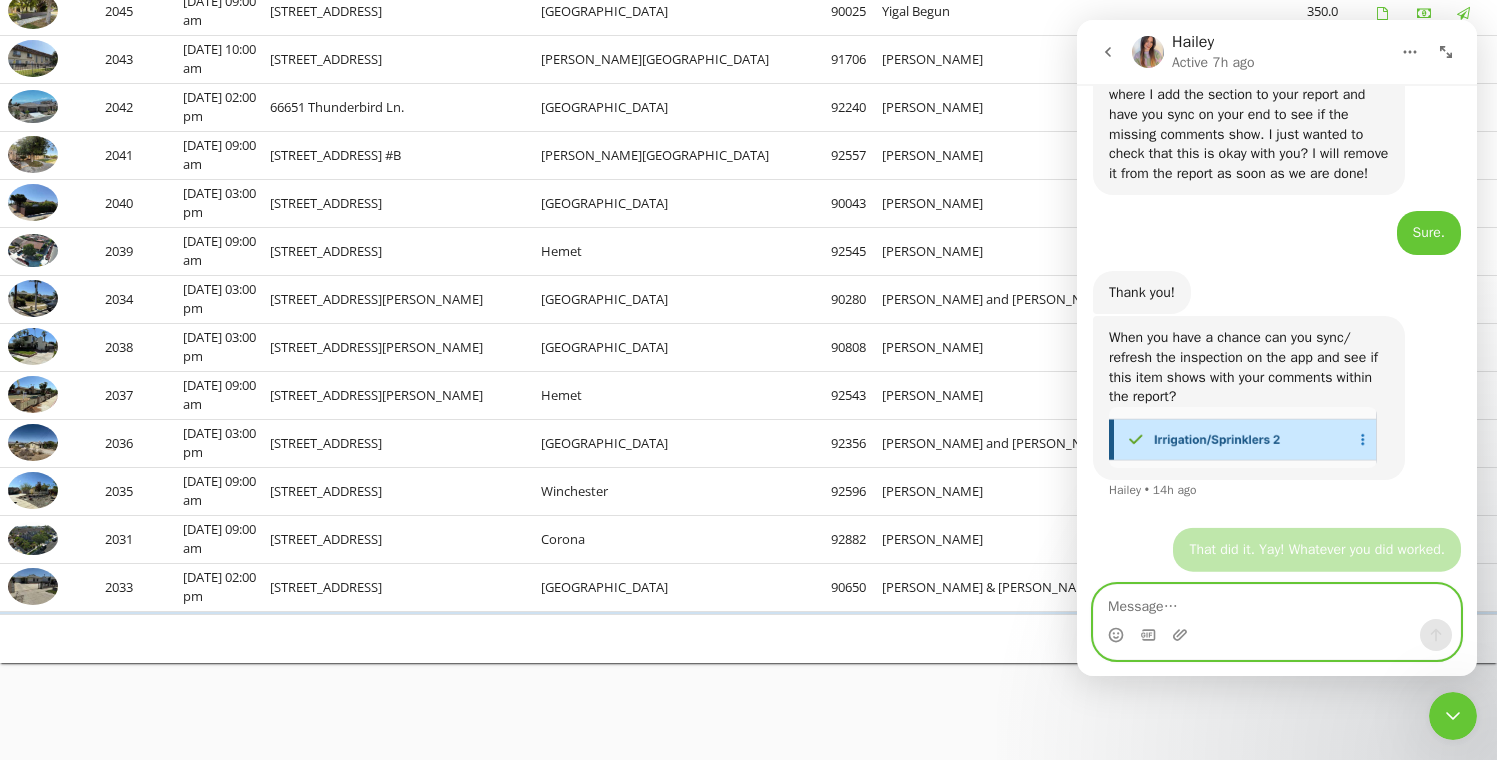 scroll, scrollTop: 15321, scrollLeft: 0, axis: vertical 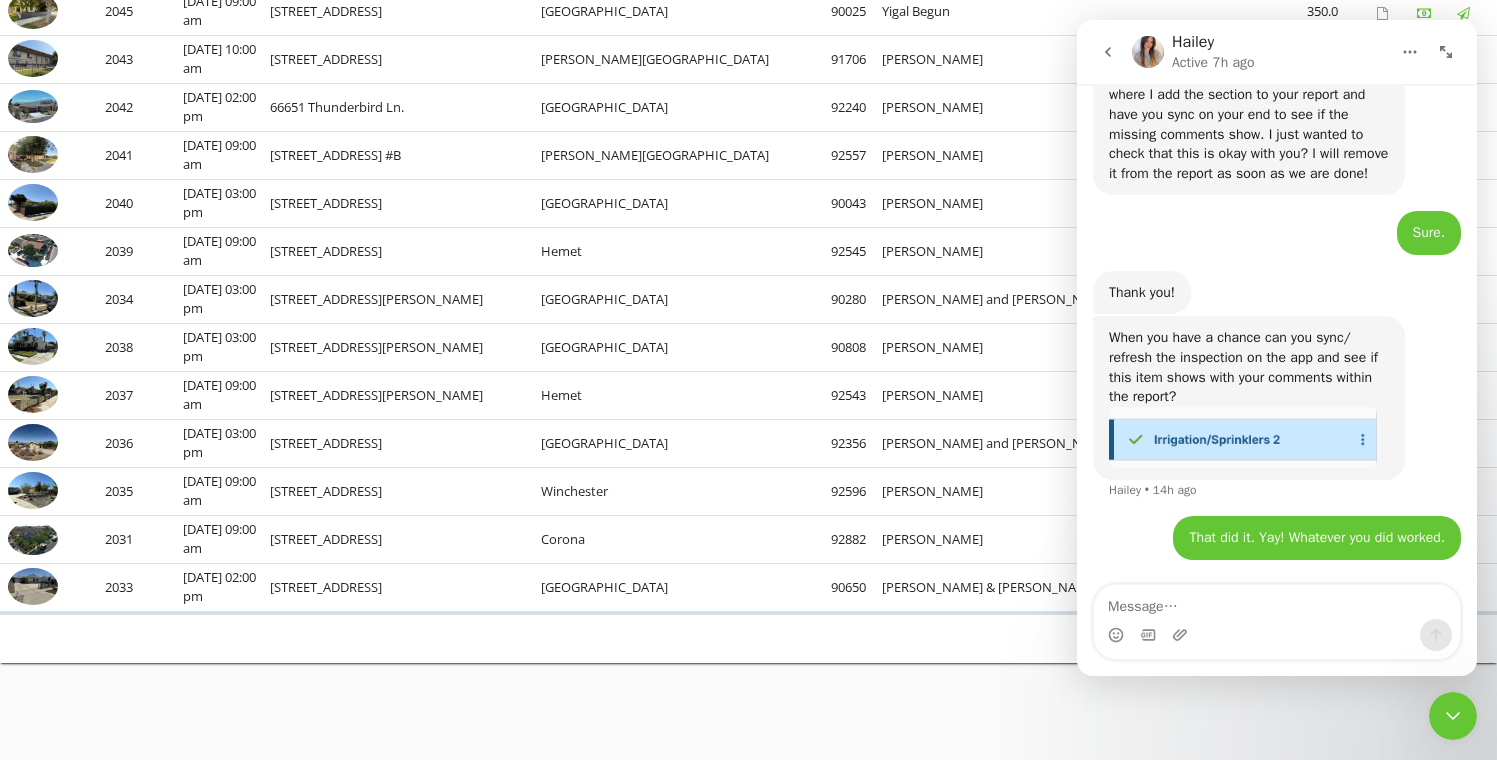 click 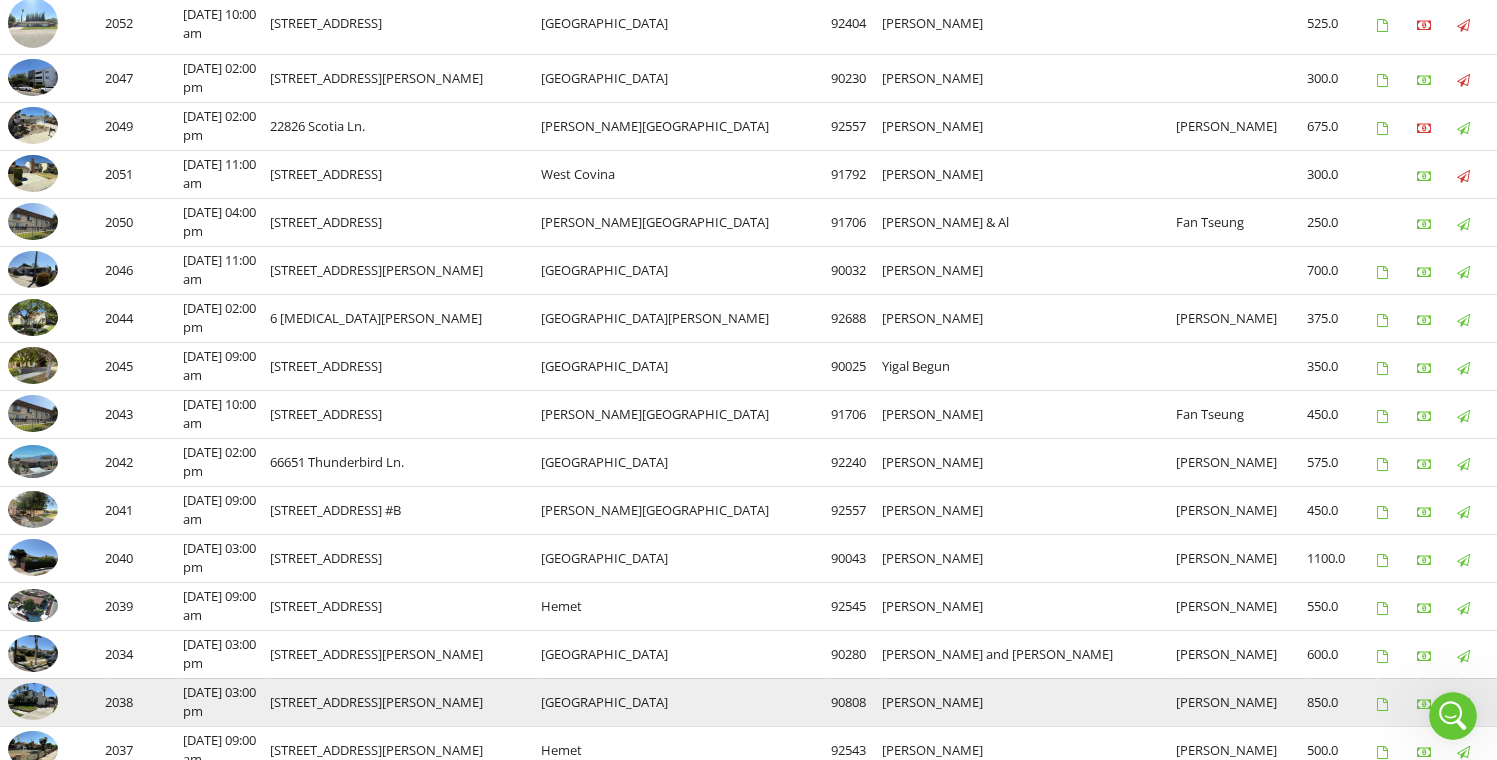 scroll, scrollTop: 611, scrollLeft: 0, axis: vertical 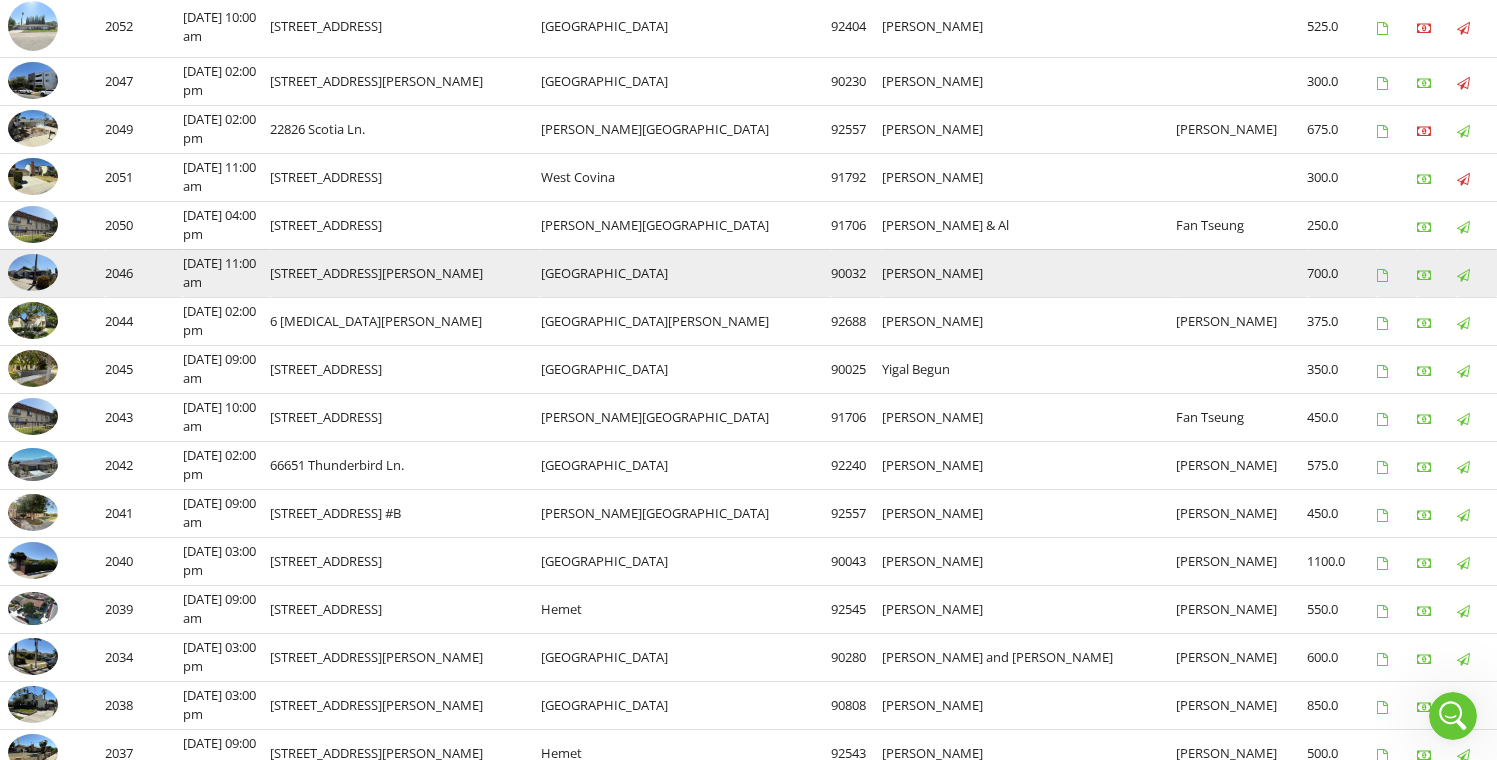 click at bounding box center [33, 273] 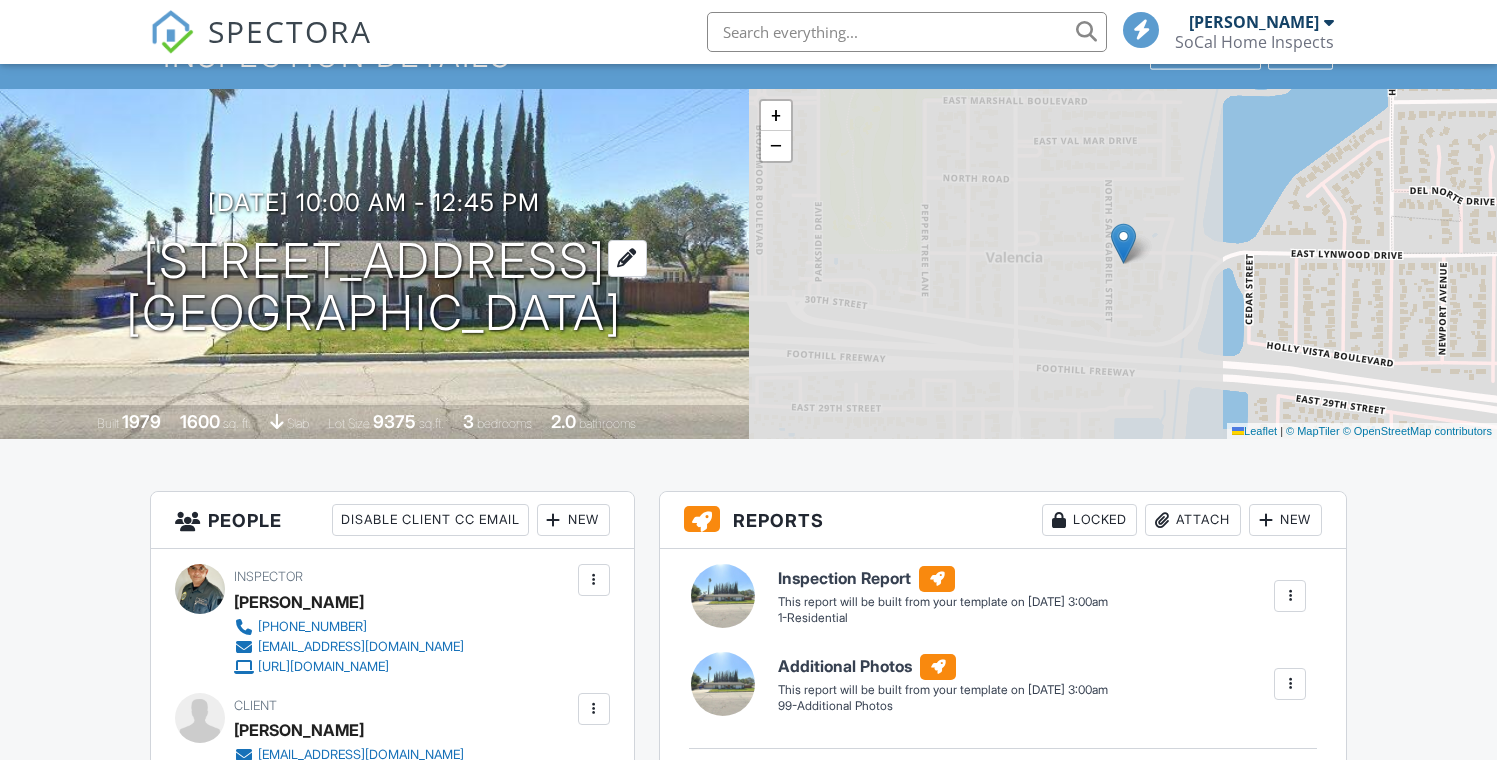 scroll, scrollTop: 213, scrollLeft: 0, axis: vertical 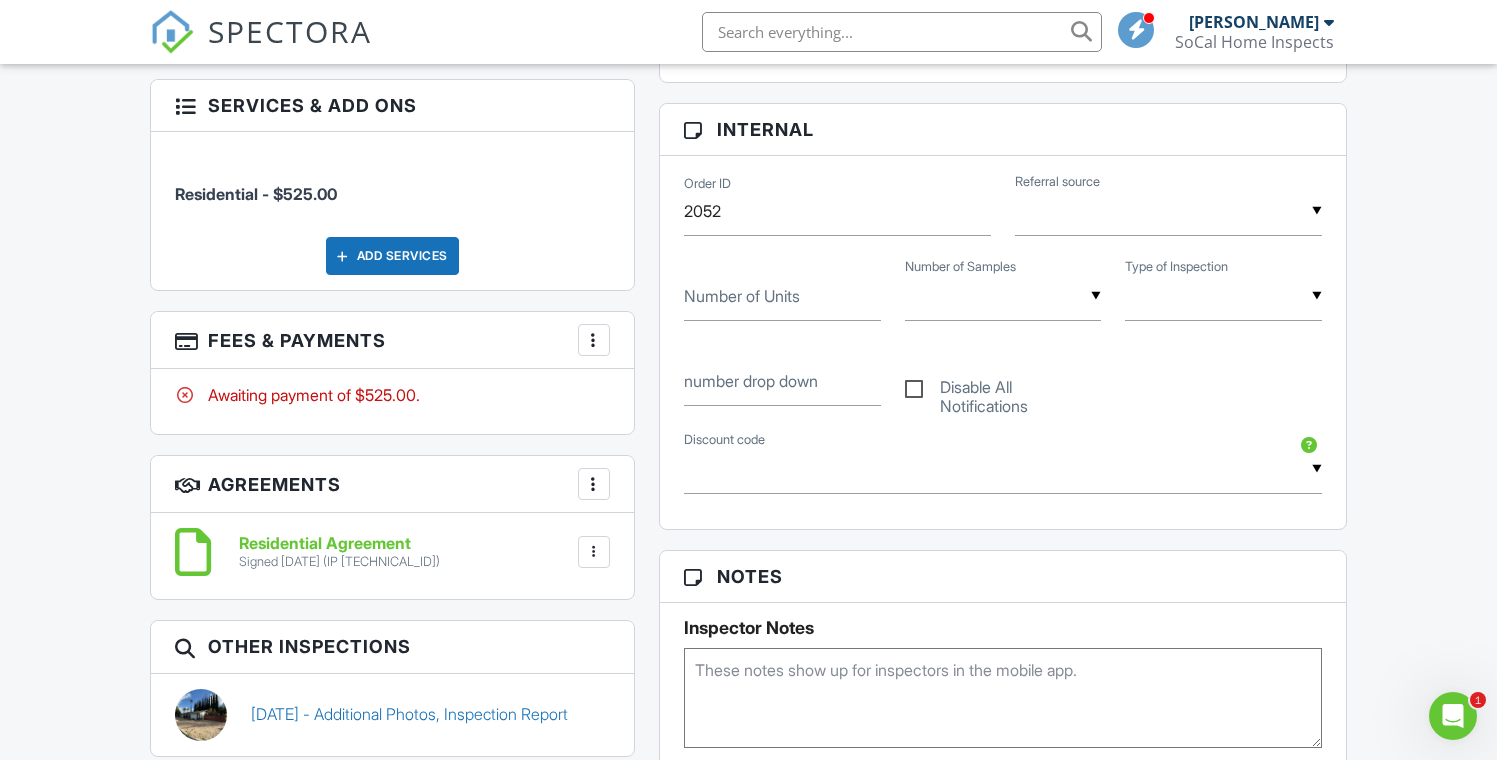 click at bounding box center (594, 340) 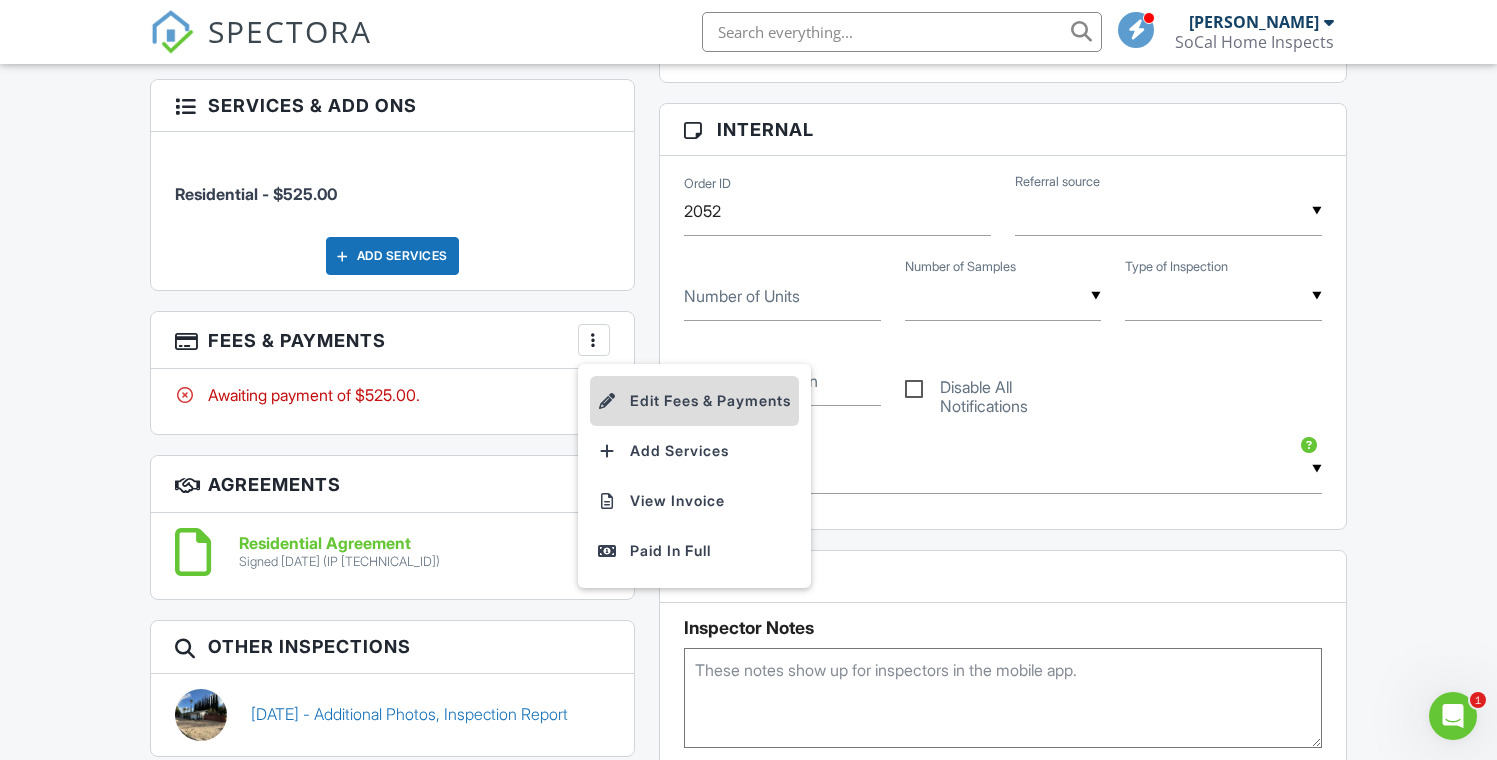 click on "Edit Fees & Payments" at bounding box center (694, 401) 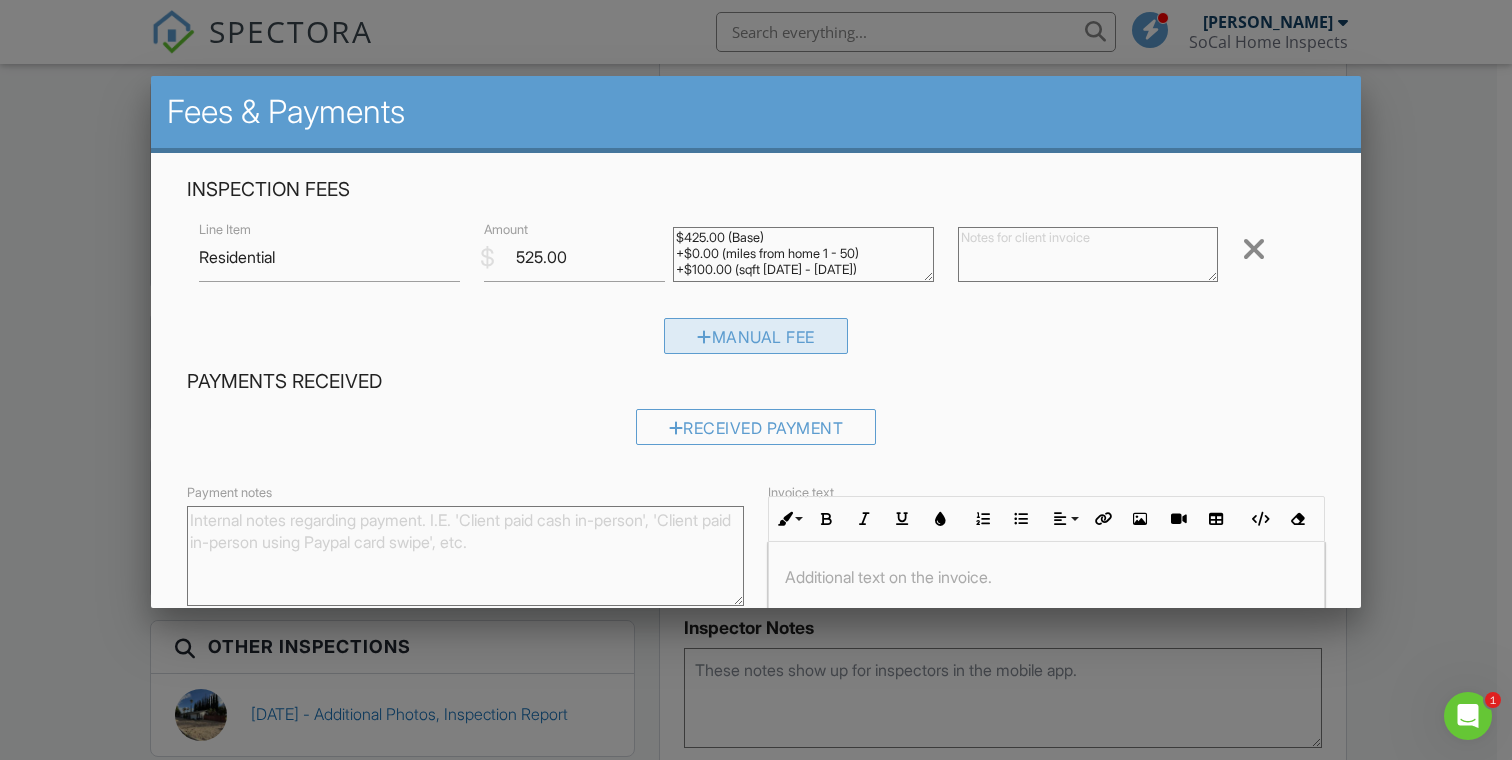 click on "Manual Fee" at bounding box center [756, 336] 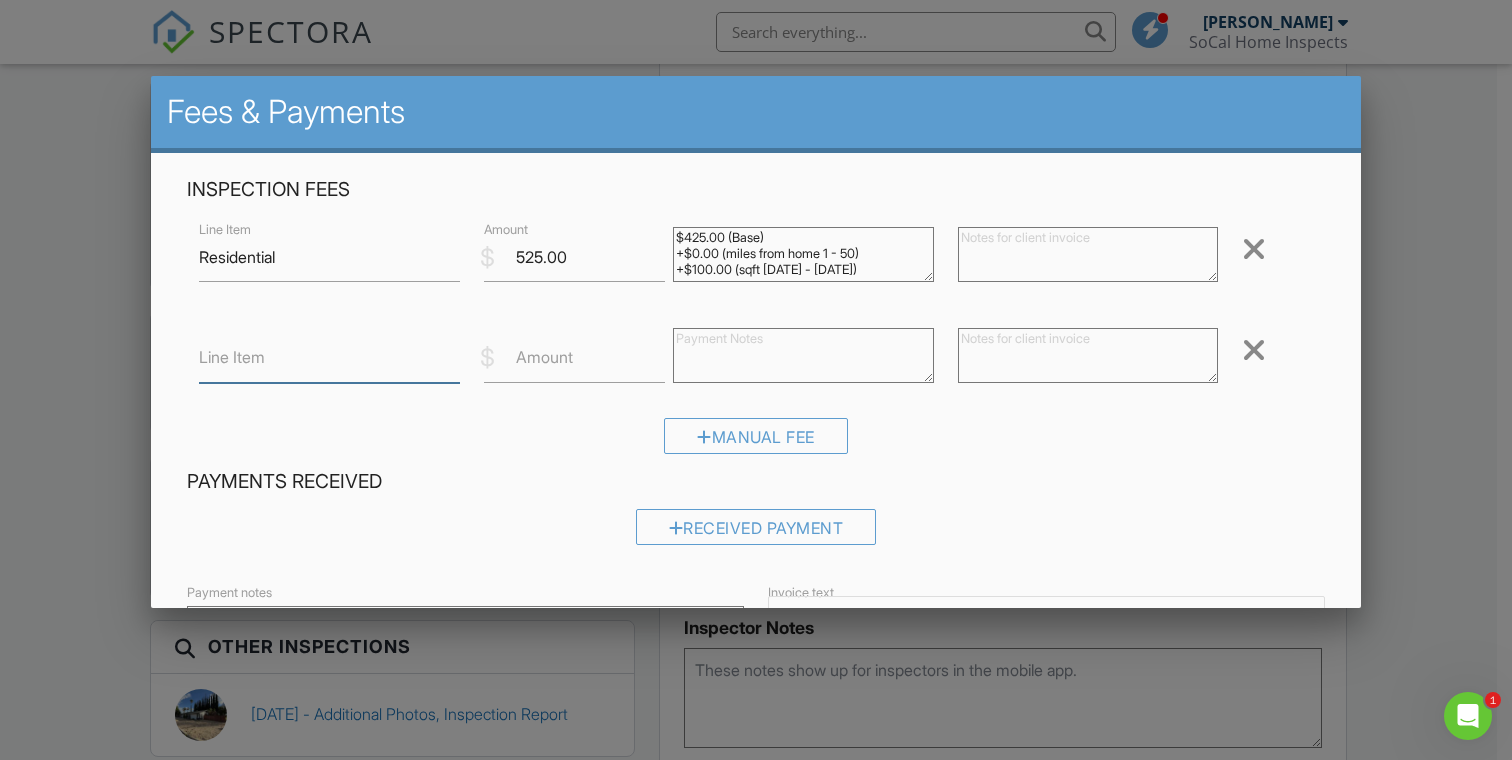 click on "Line Item" at bounding box center [329, 358] 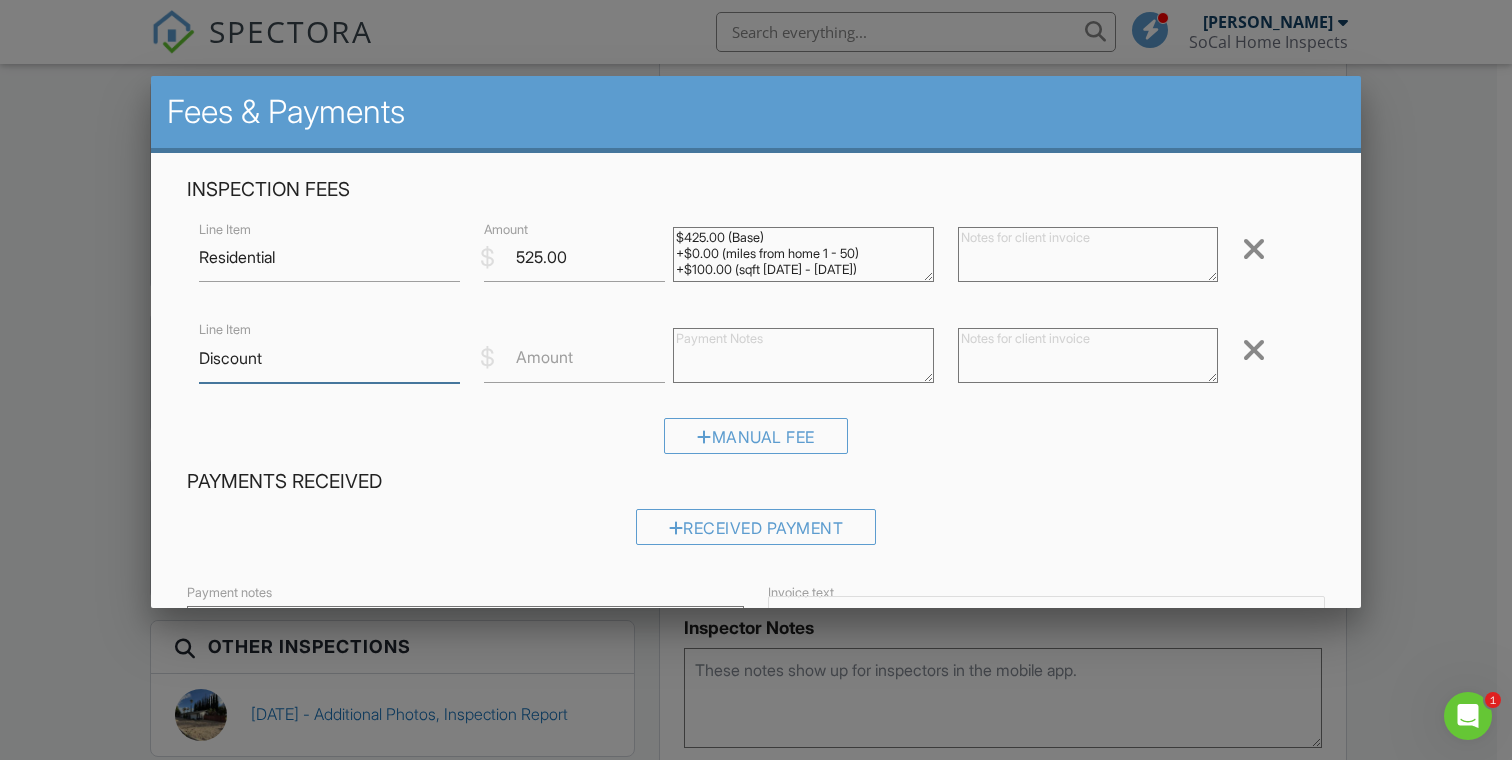 type on "Discount" 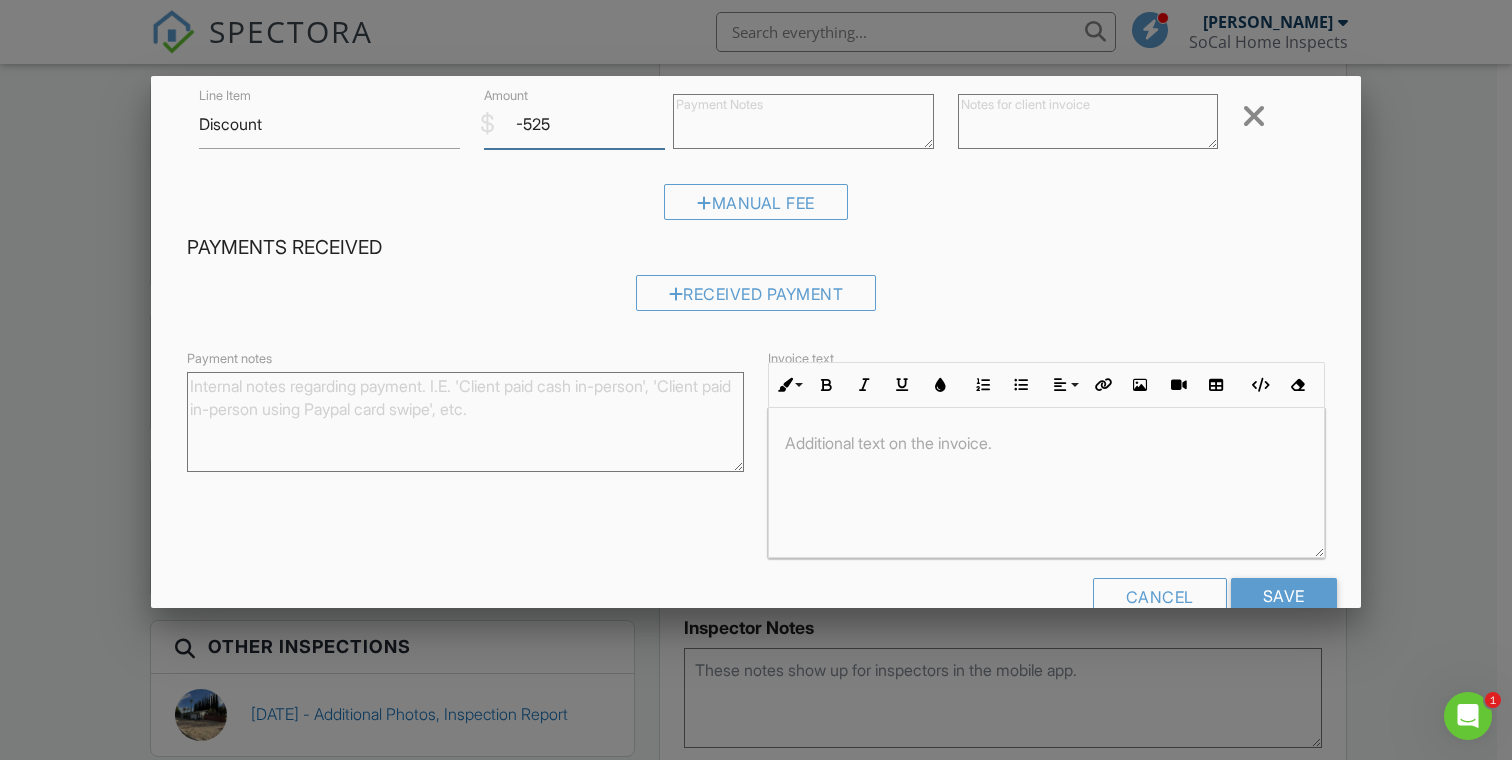 scroll, scrollTop: 280, scrollLeft: 0, axis: vertical 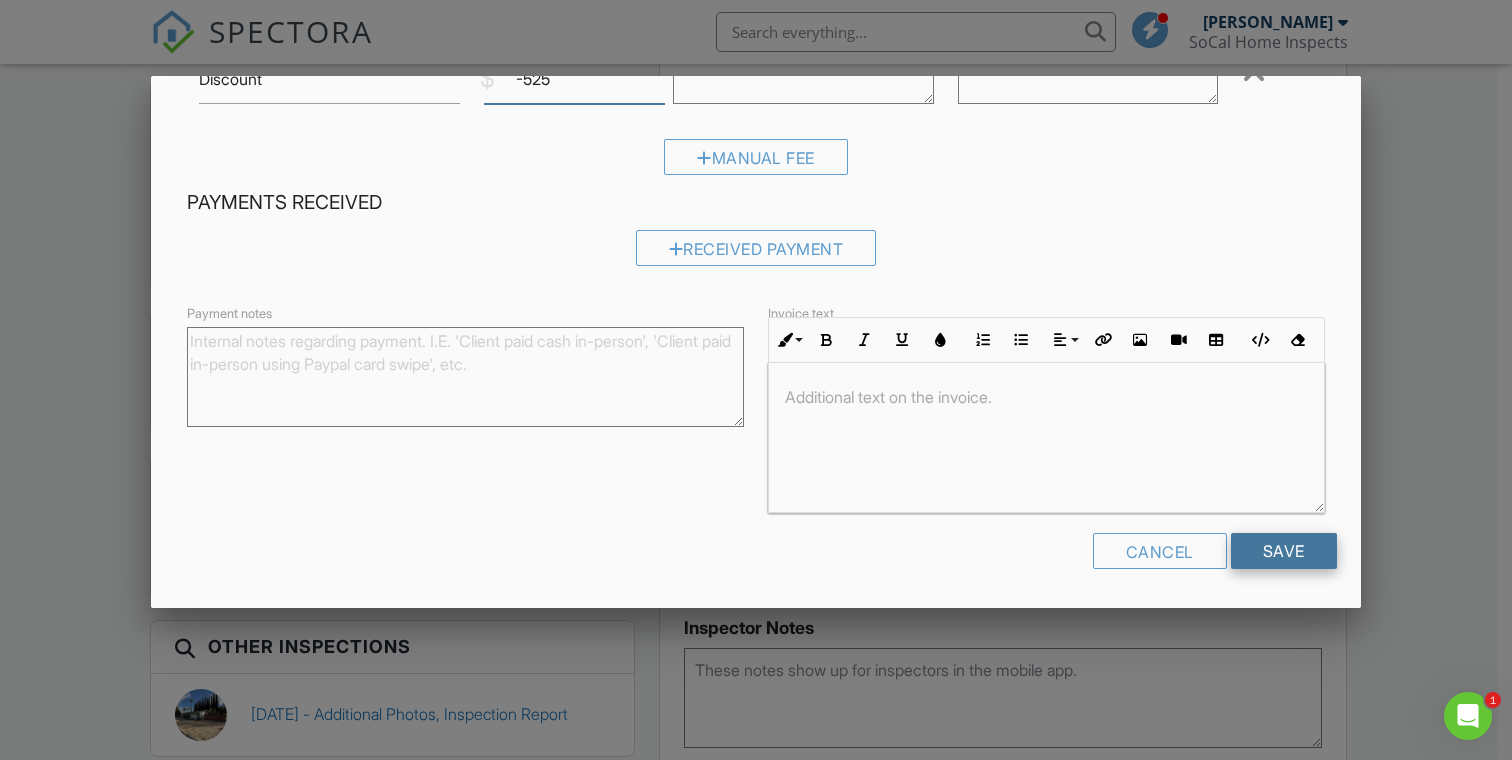 type on "-525" 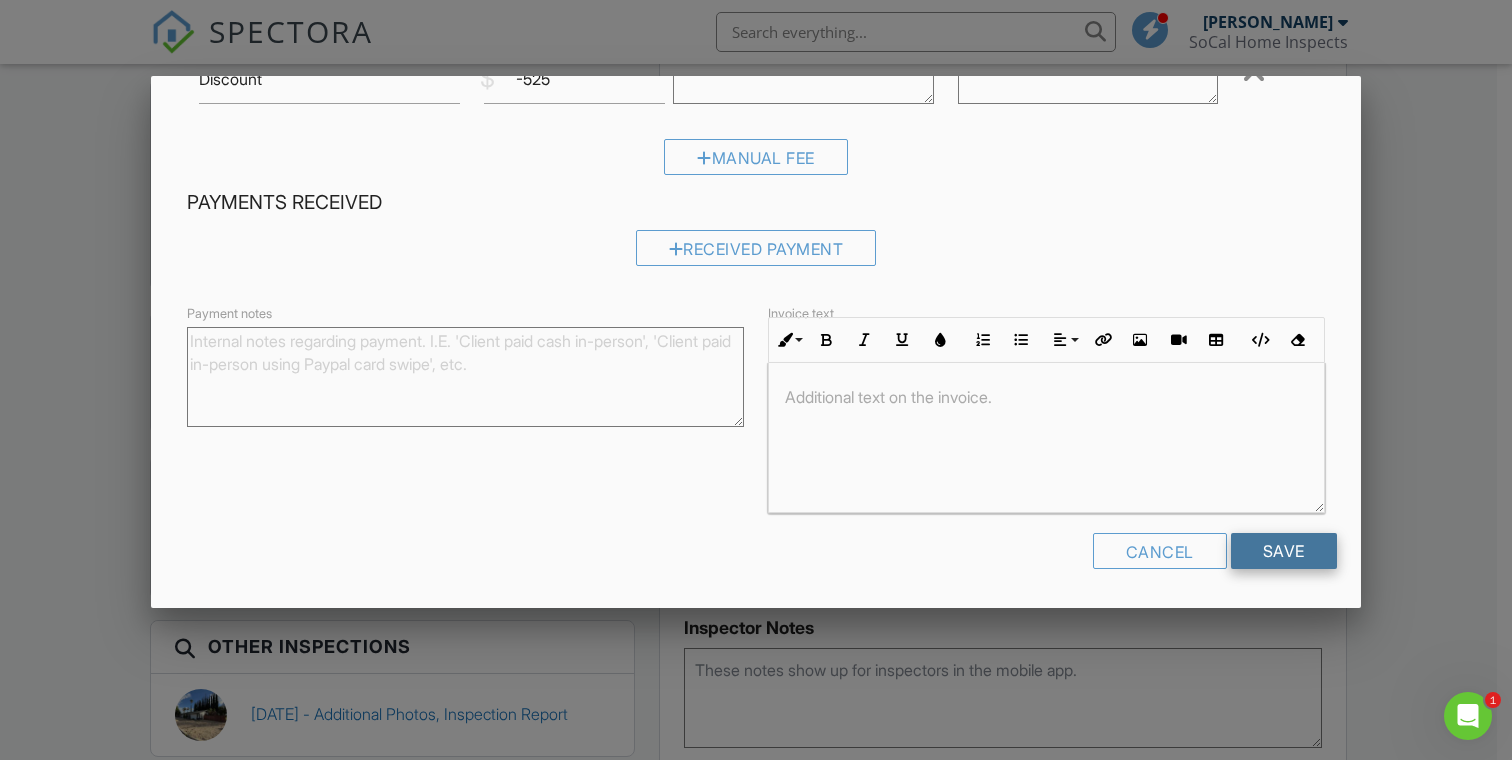 click on "Save" at bounding box center [1284, 551] 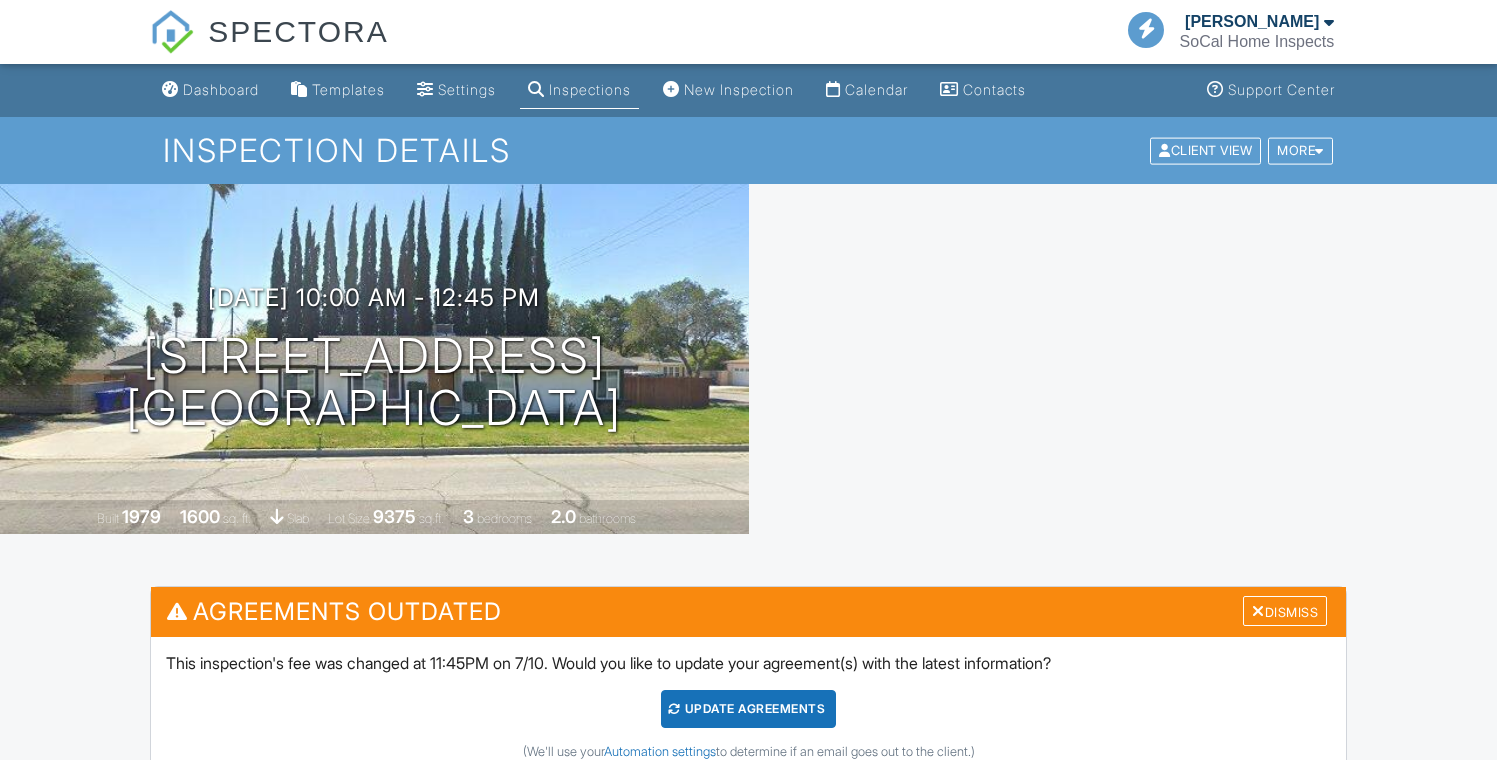 scroll, scrollTop: 0, scrollLeft: 0, axis: both 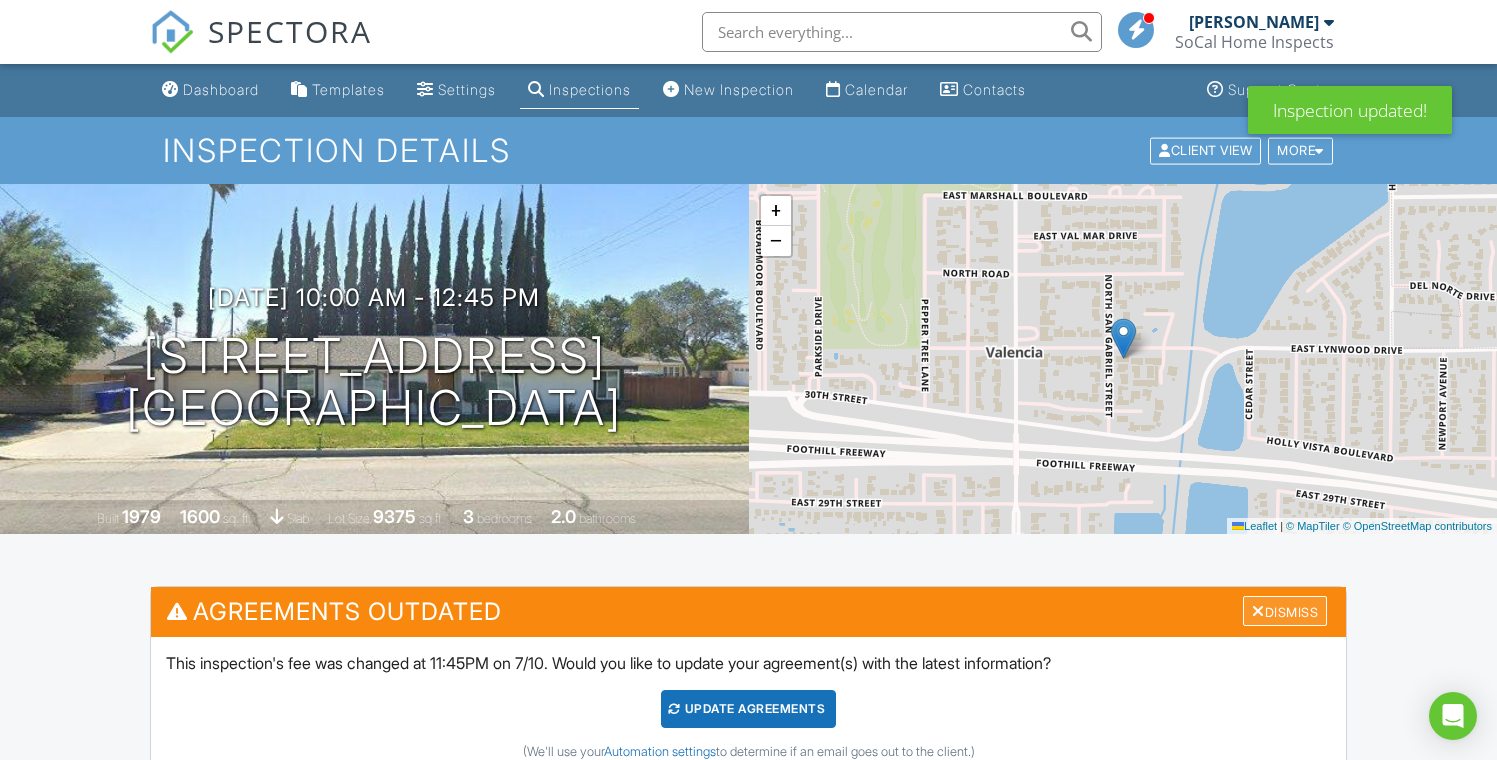 click on "Dismiss" at bounding box center (1285, 611) 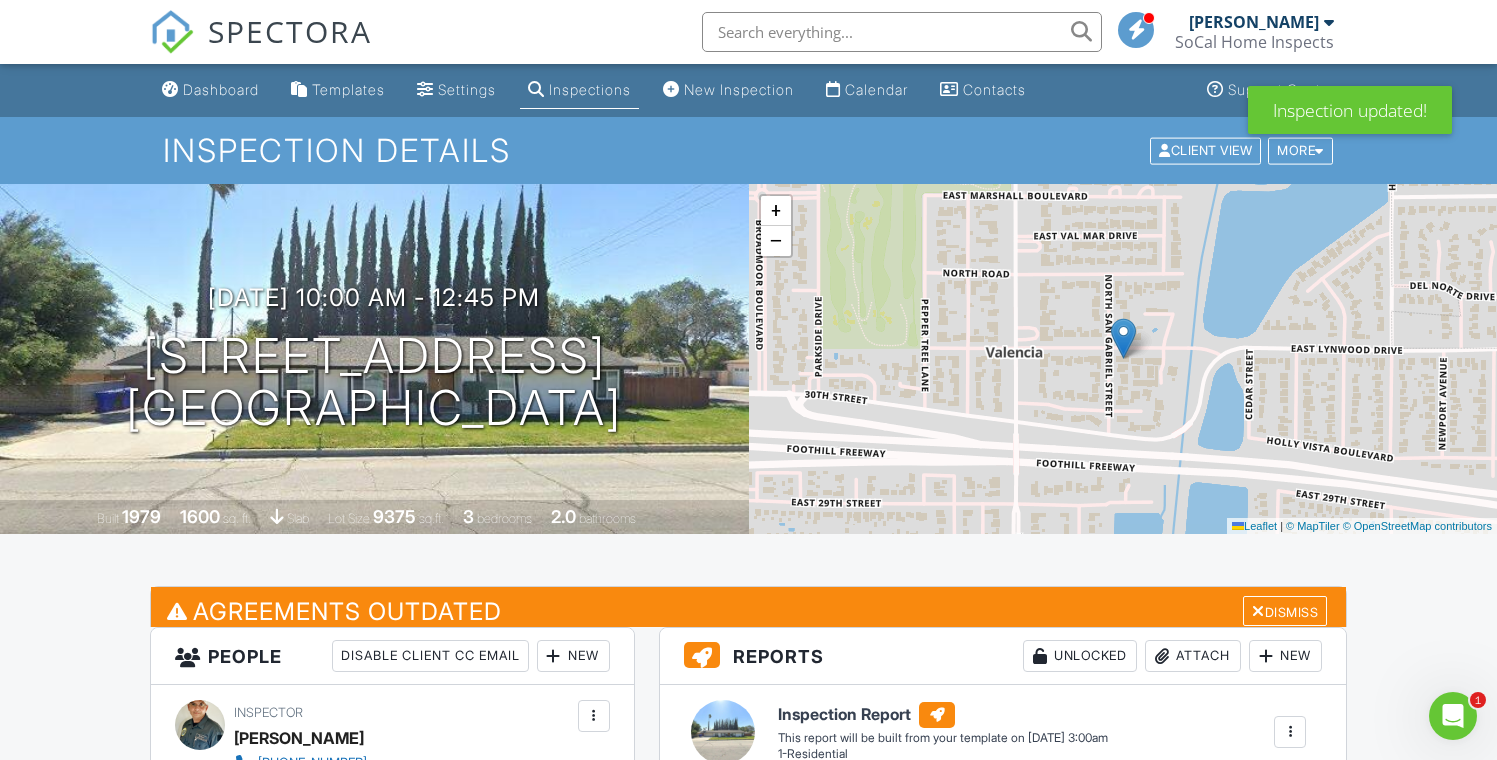 scroll, scrollTop: 0, scrollLeft: 0, axis: both 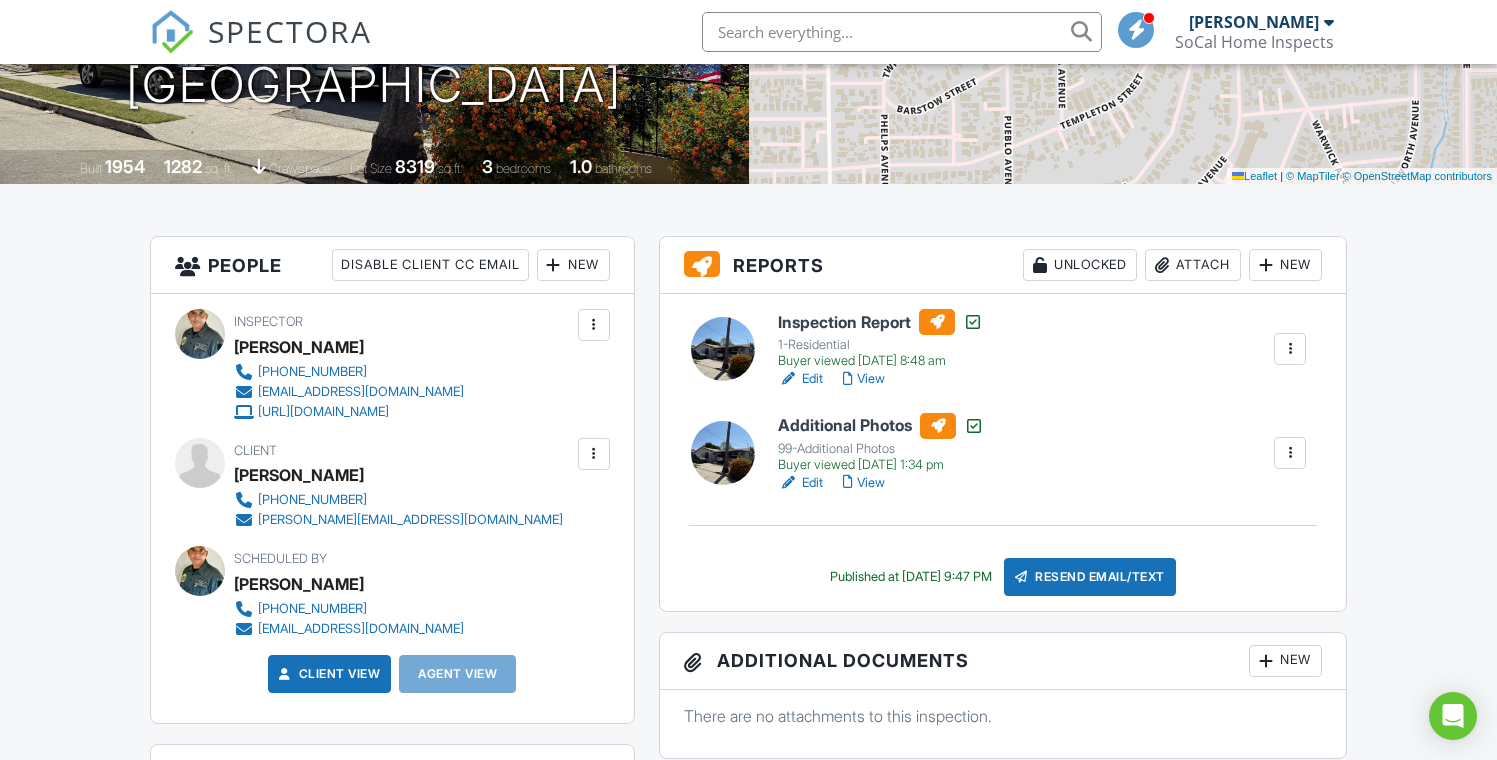 click on "Edit" at bounding box center (800, 483) 